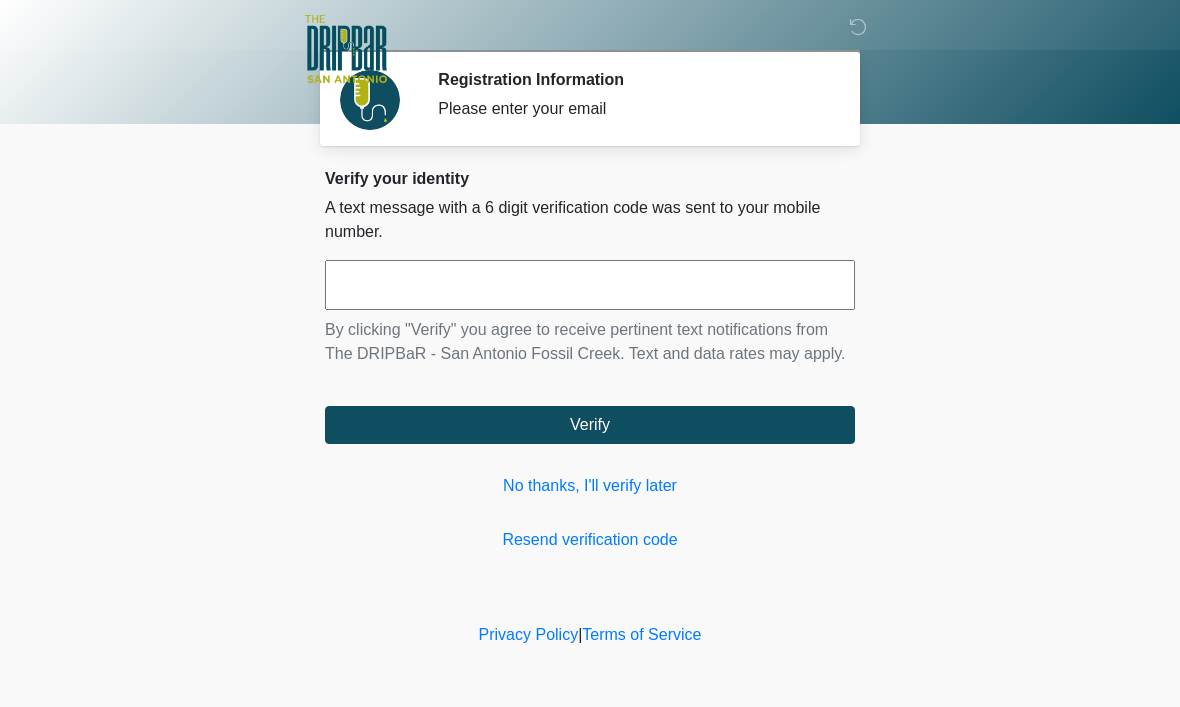 scroll, scrollTop: 1, scrollLeft: 0, axis: vertical 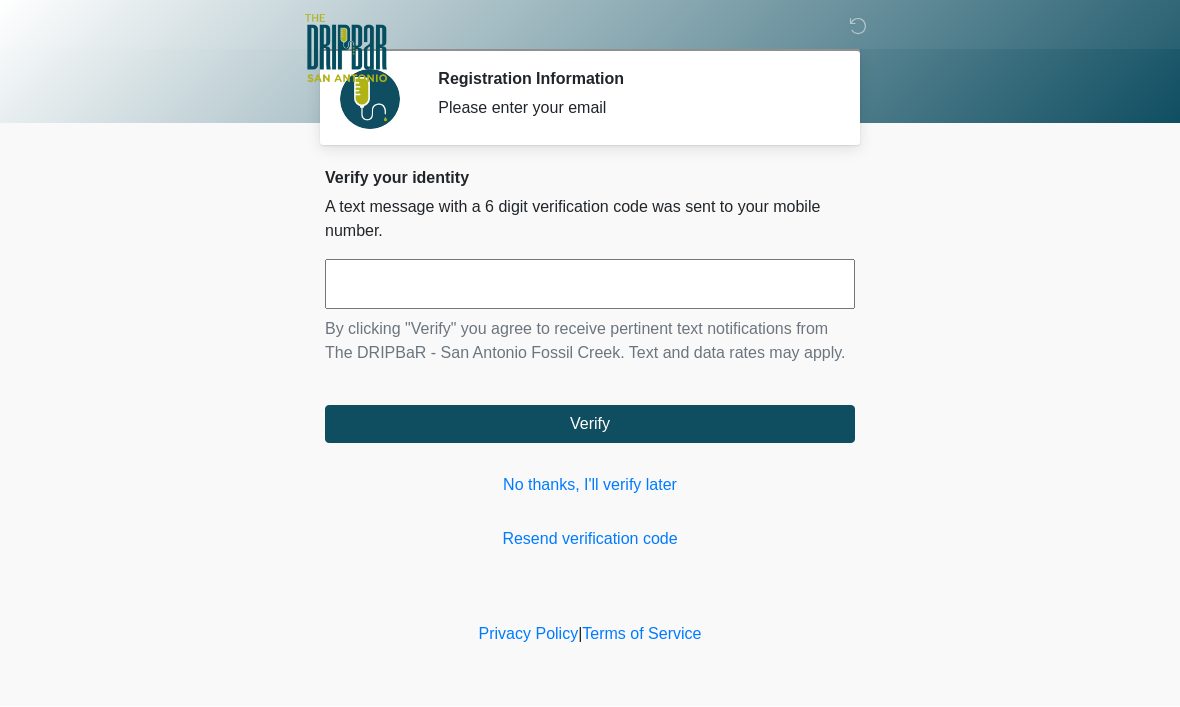 click at bounding box center (590, 285) 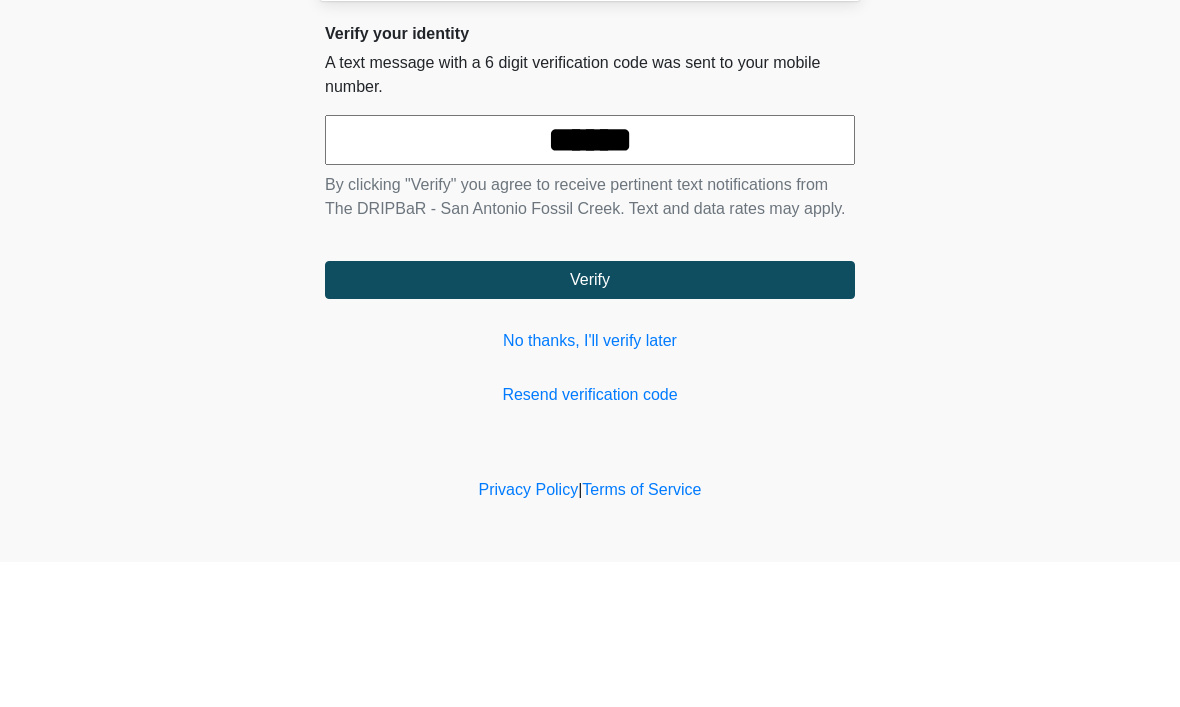 type on "******" 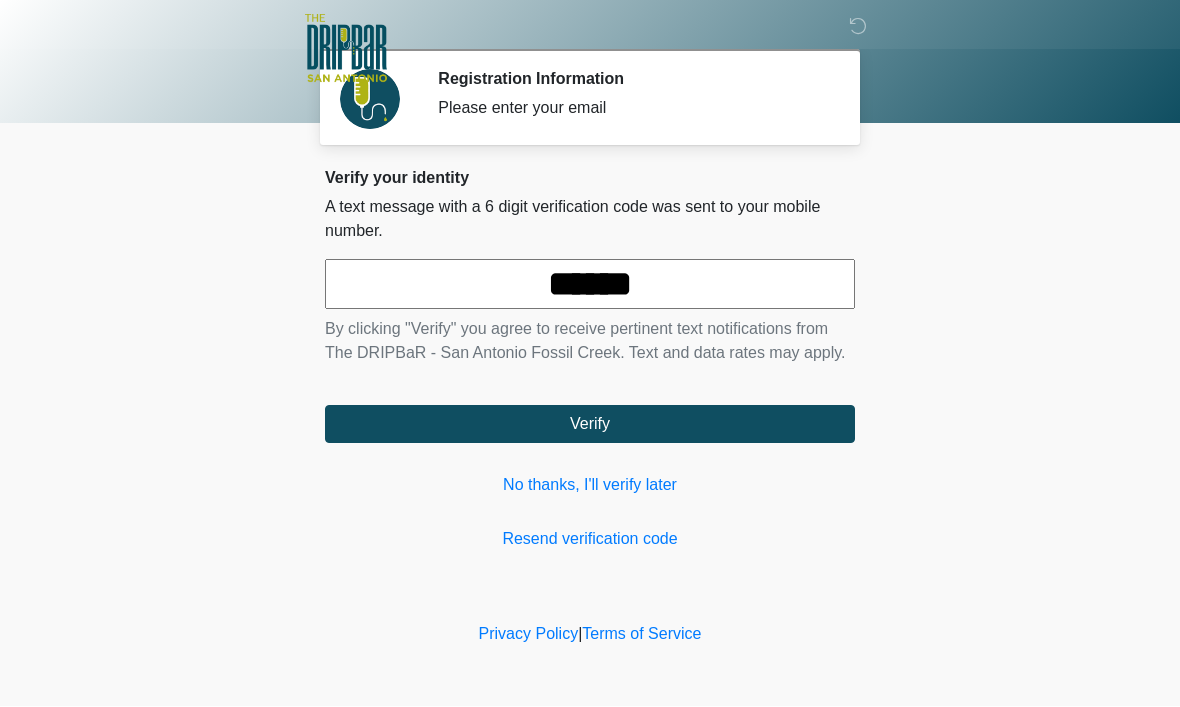 click on "Verify" at bounding box center [590, 425] 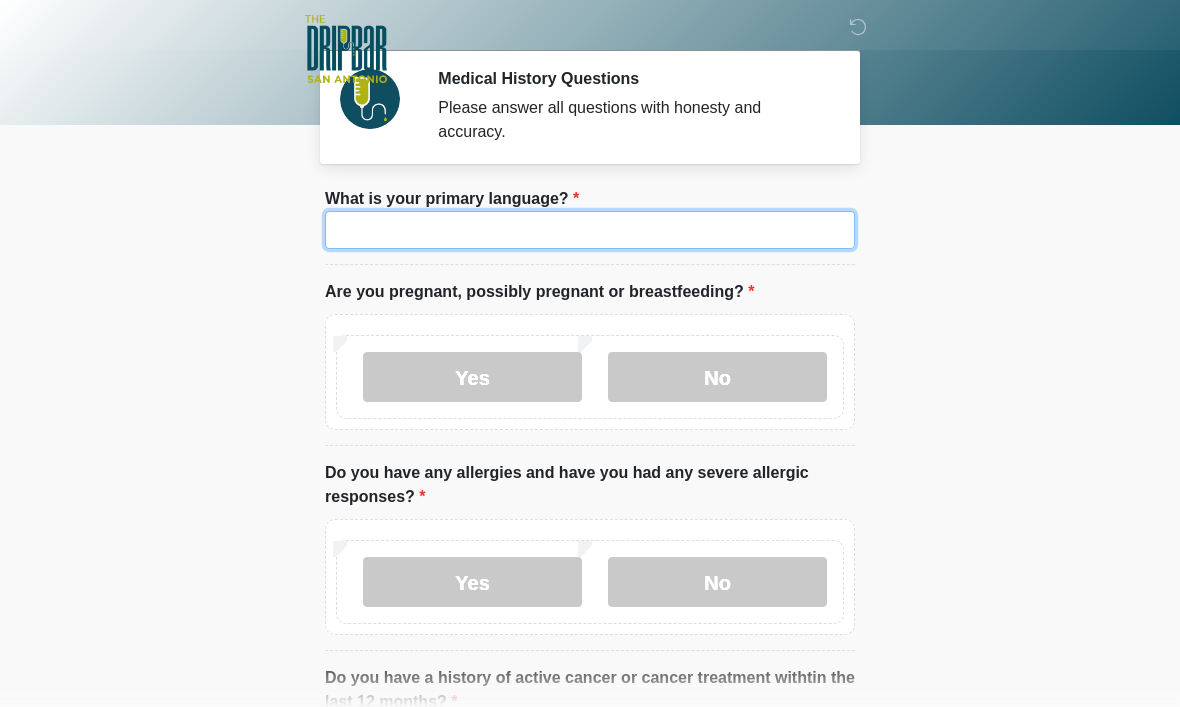 click on "What is your primary language?" at bounding box center [590, 230] 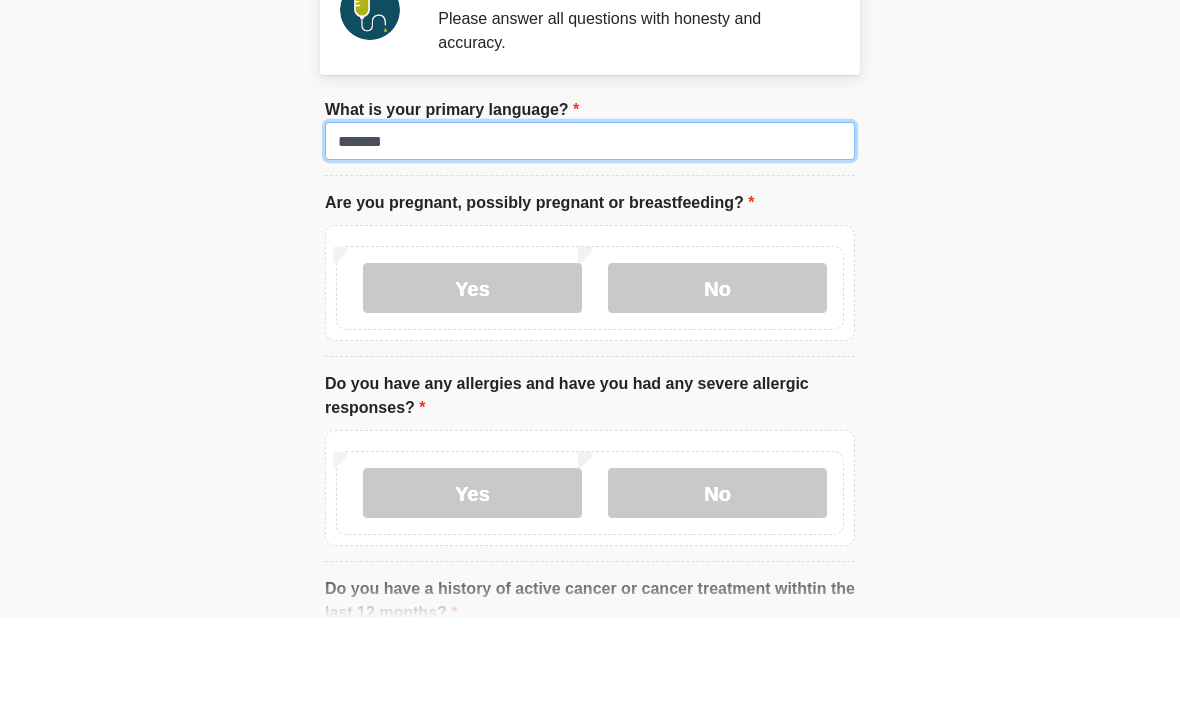 type on "*******" 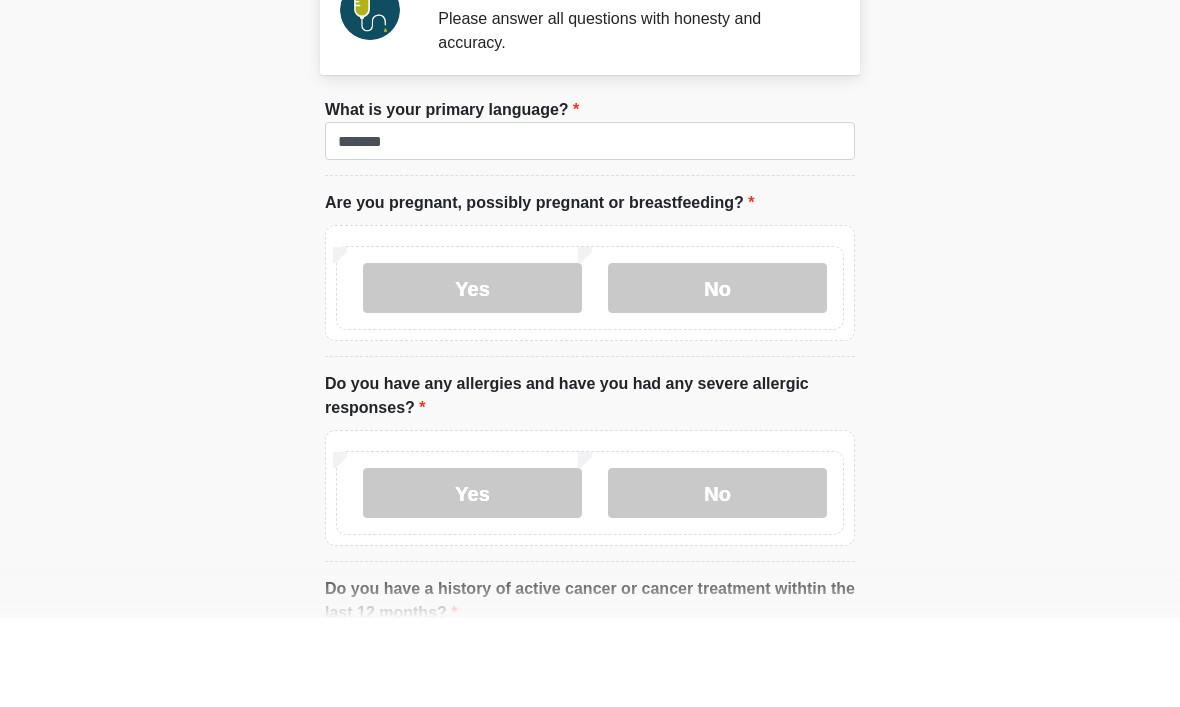click on "‎ ‎ ‎ ‎
Medical History Questions
Please answer all questions with honesty and accuracy.
Please connect to Wi-Fi now   Provide us with your contact info  Answer some questions about your medical history  Complete a video call with one of our providers
This is the beginning of your  virtual Good Faith Exam .  ﻿﻿﻿﻿﻿﻿﻿﻿ This step is necessary to provide official medical clearance and documentation for your upcoming treatment(s).   ﻿﻿﻿﻿﻿﻿To begin, ﻿﻿﻿﻿﻿﻿ press the continue button below and answer all questions with honesty.
Continue
Please be sure your device is connected to a Wi-Fi Network for quicker service.  .
Continue" at bounding box center [590, 352] 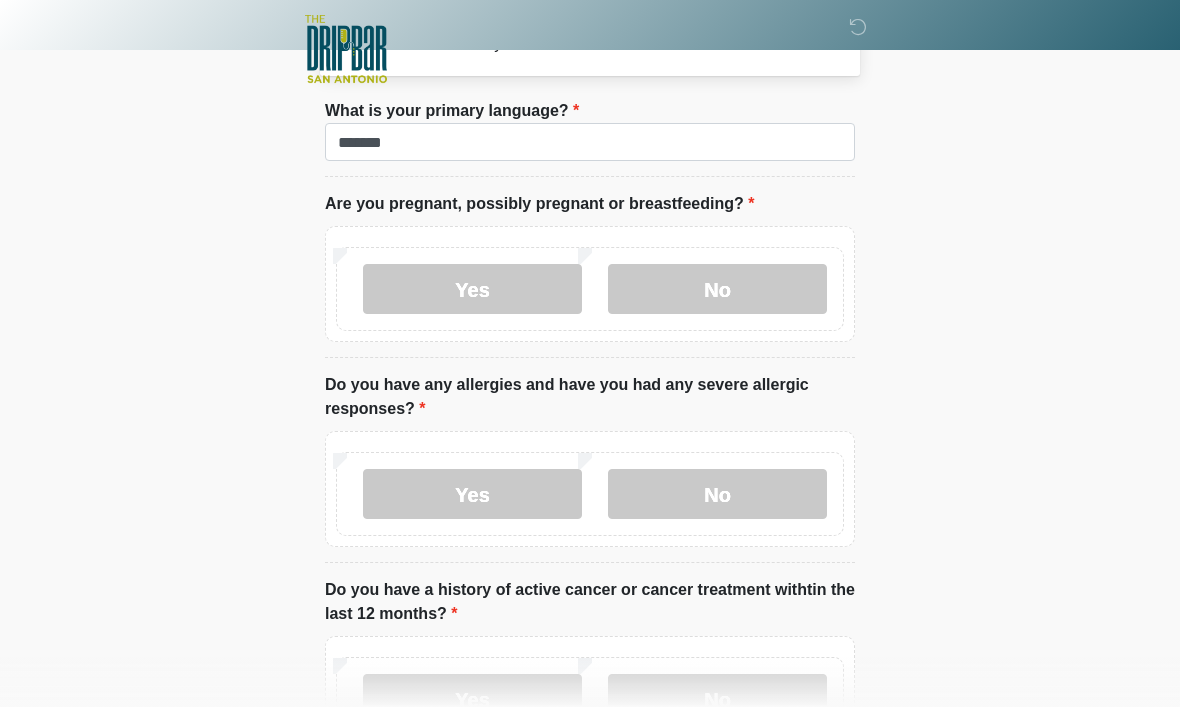 click on "No" at bounding box center (717, 289) 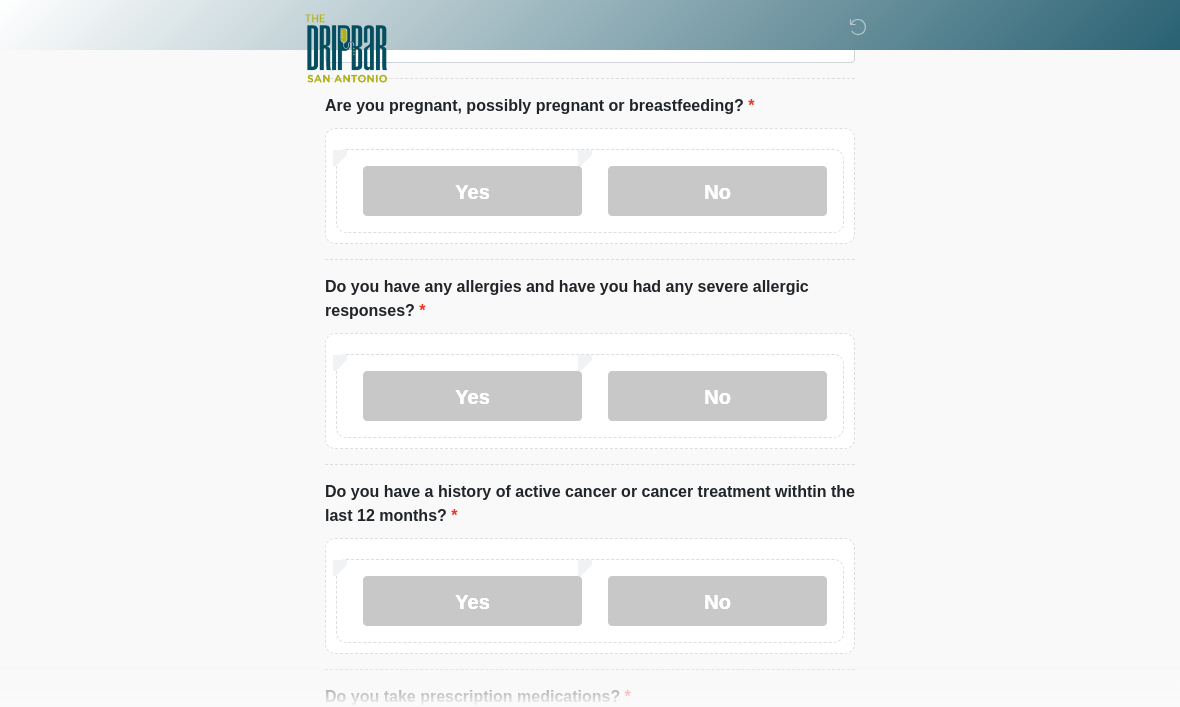 click on "No" at bounding box center [717, 397] 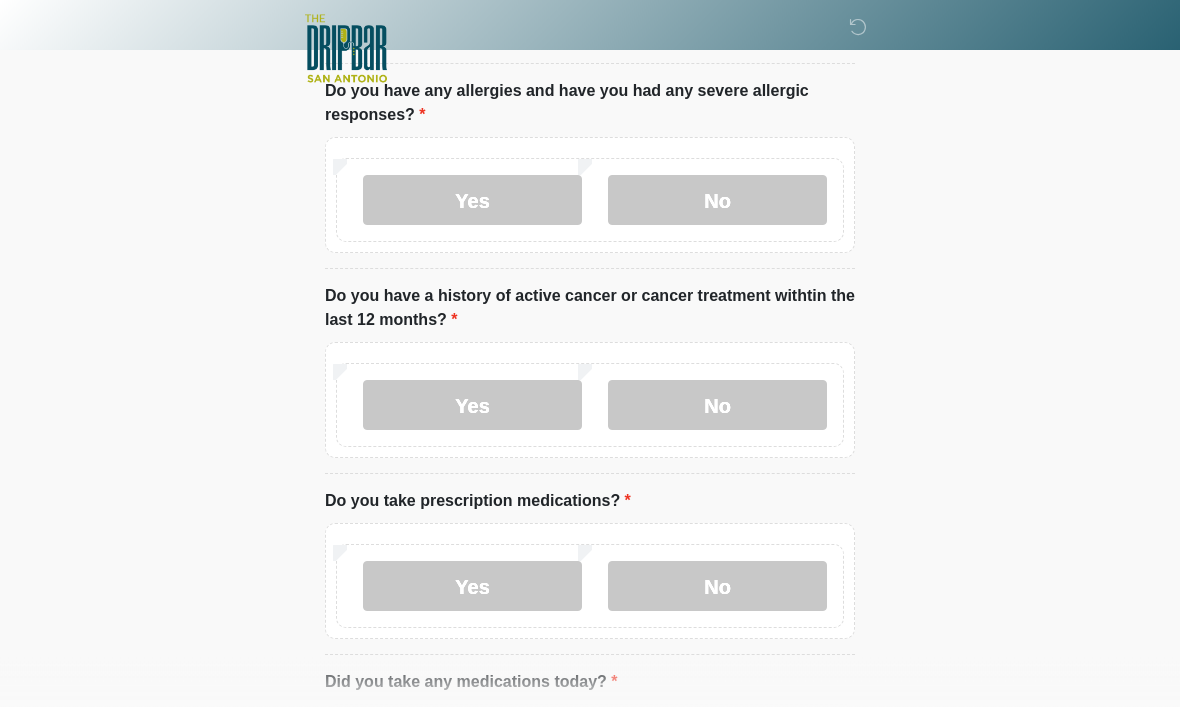 click on "No" at bounding box center [717, 406] 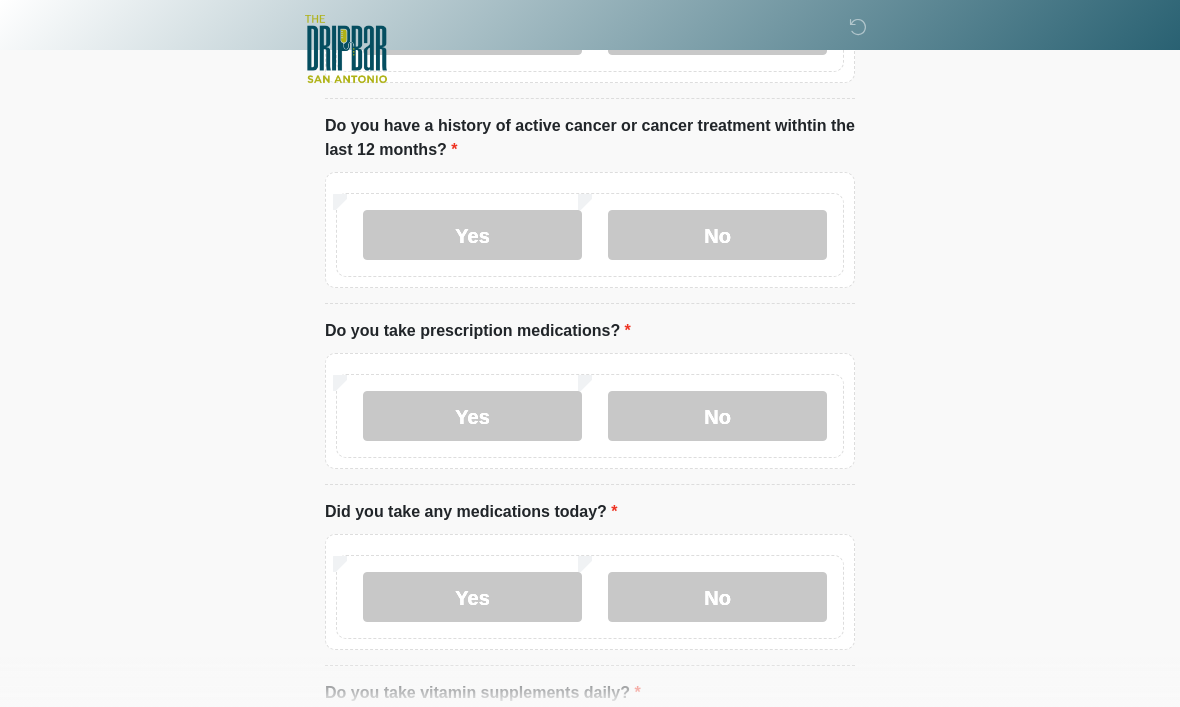 click on "No" at bounding box center (717, 416) 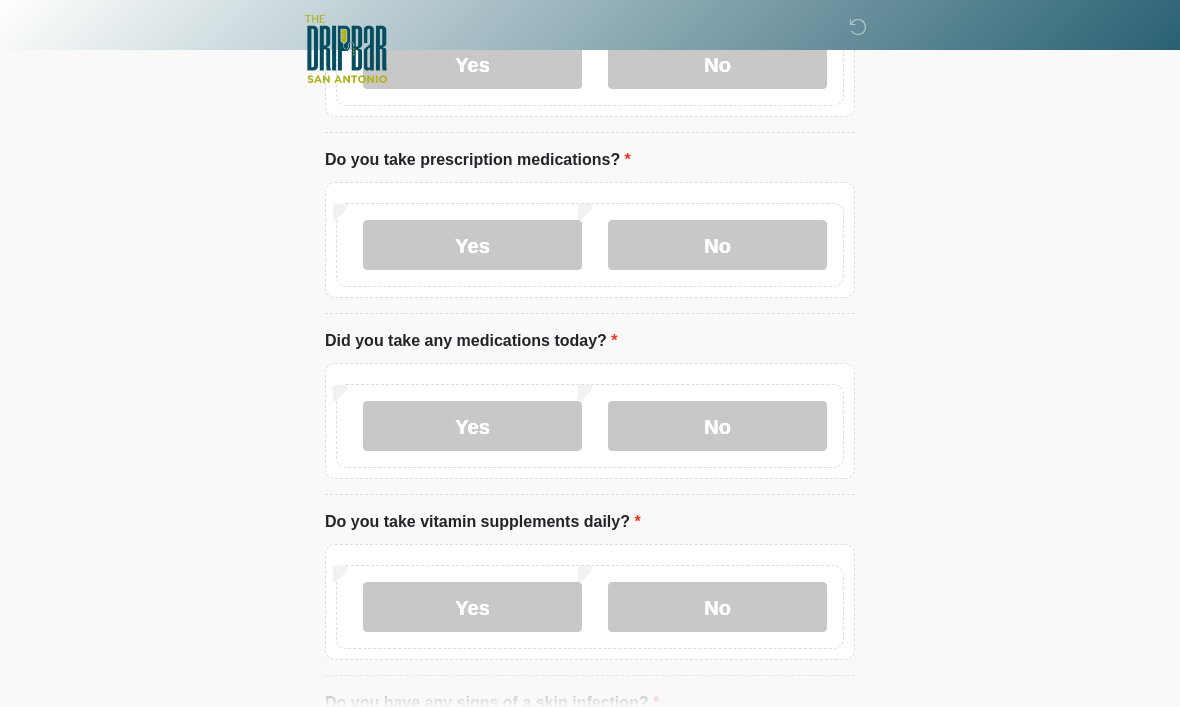 click on "Yes" at bounding box center [472, 426] 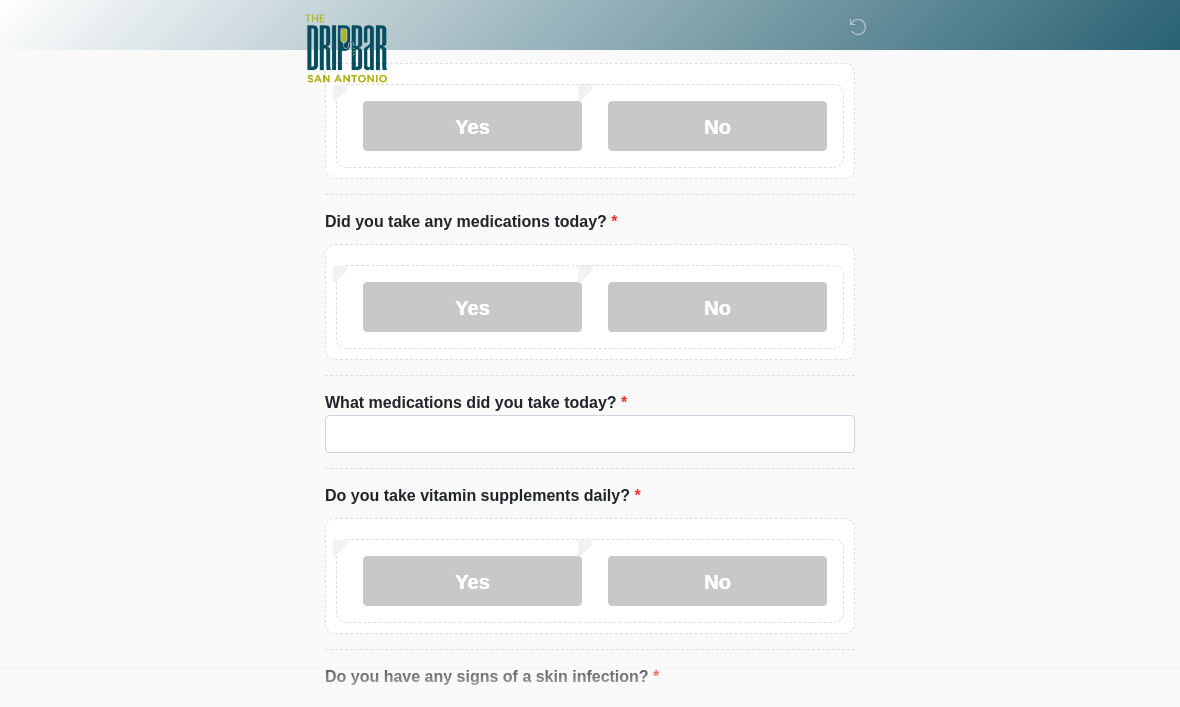 scroll, scrollTop: 863, scrollLeft: 0, axis: vertical 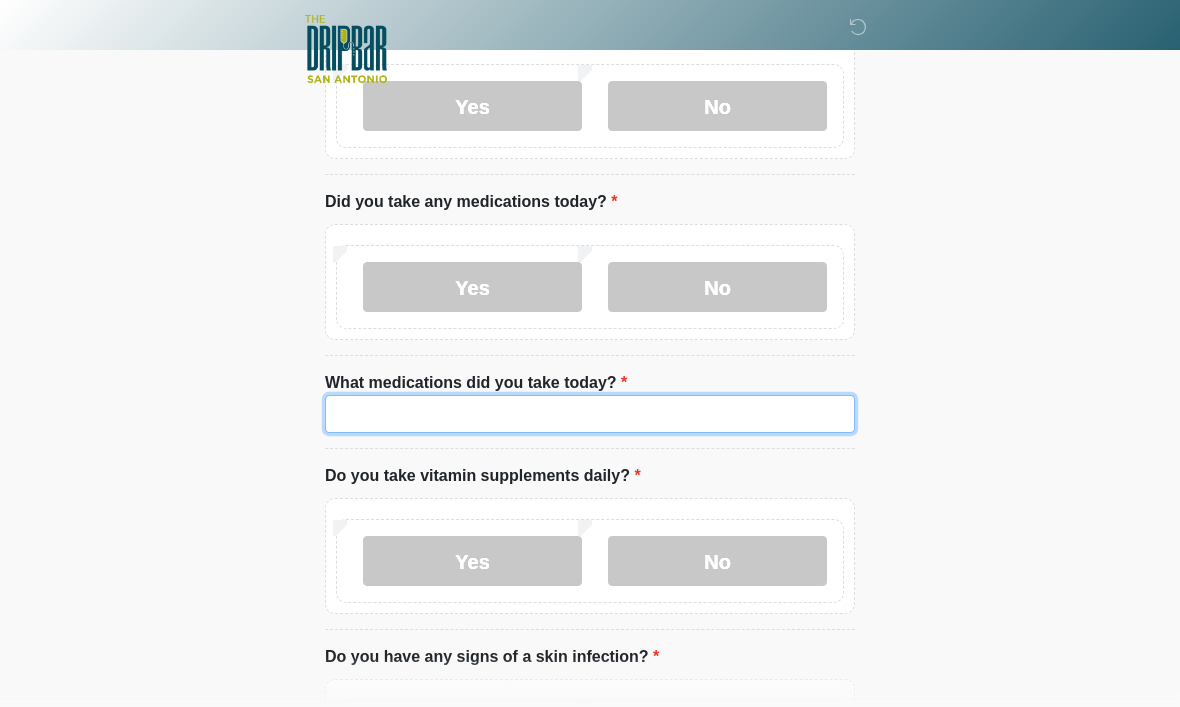 click on "What medications did you take today?" at bounding box center (590, 414) 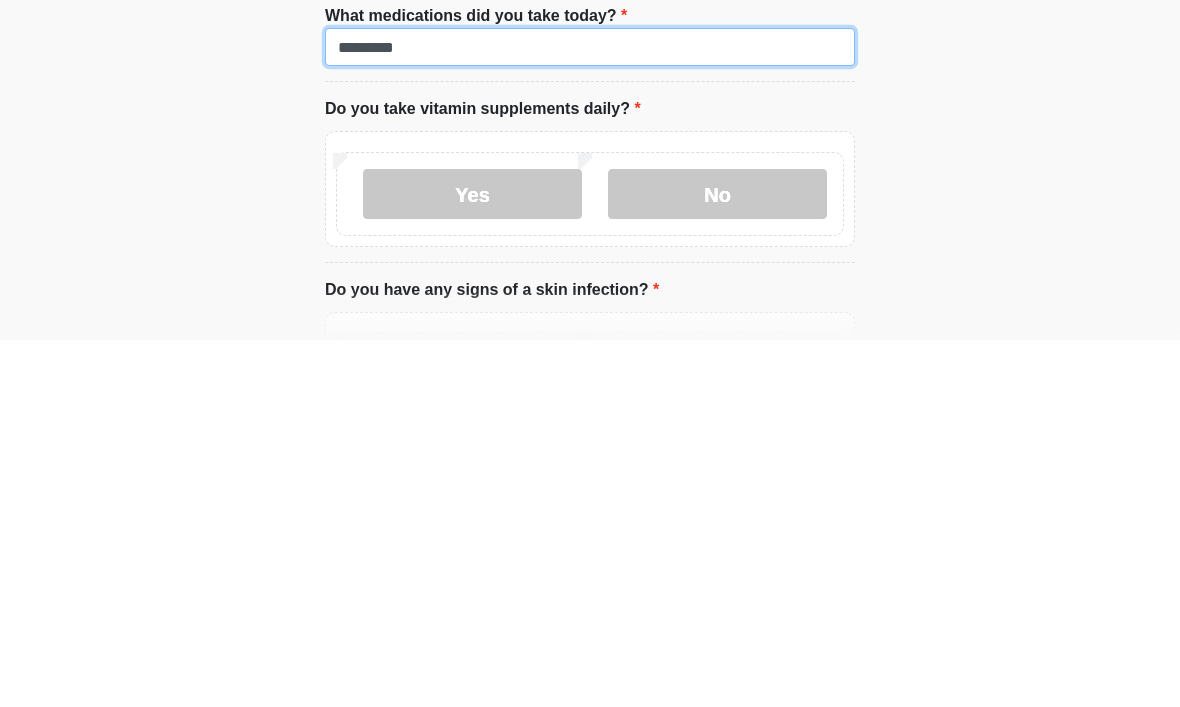 type on "*********" 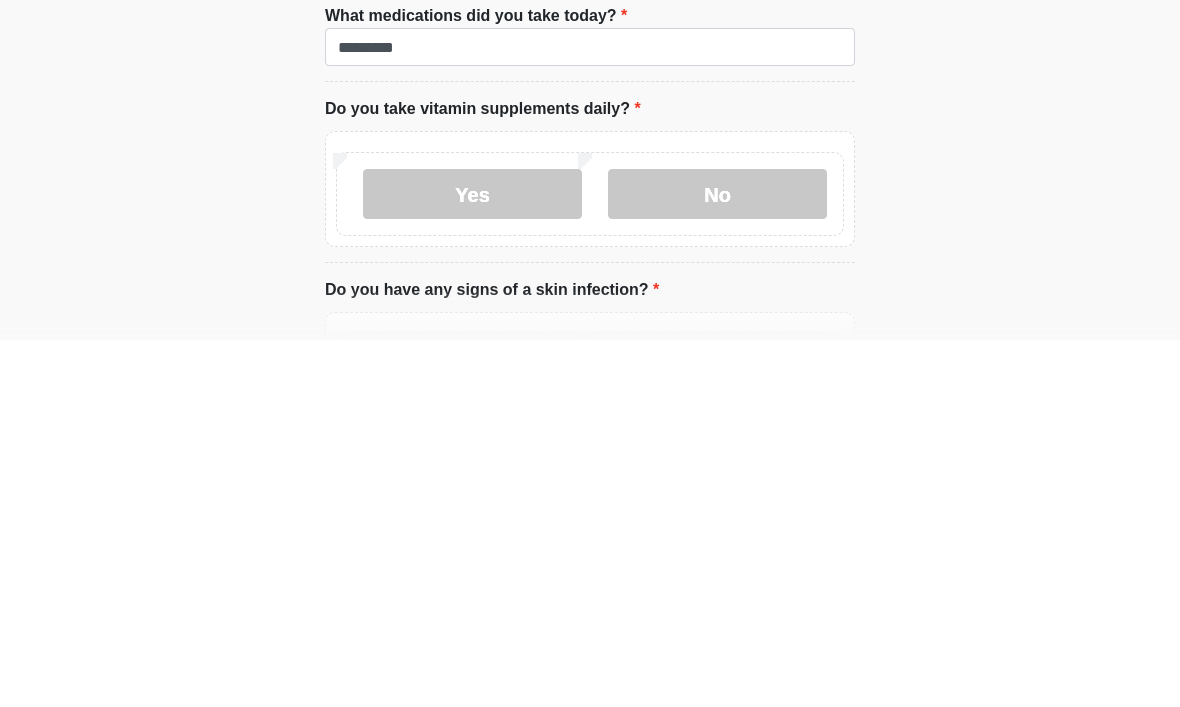 click on "No" at bounding box center [717, 561] 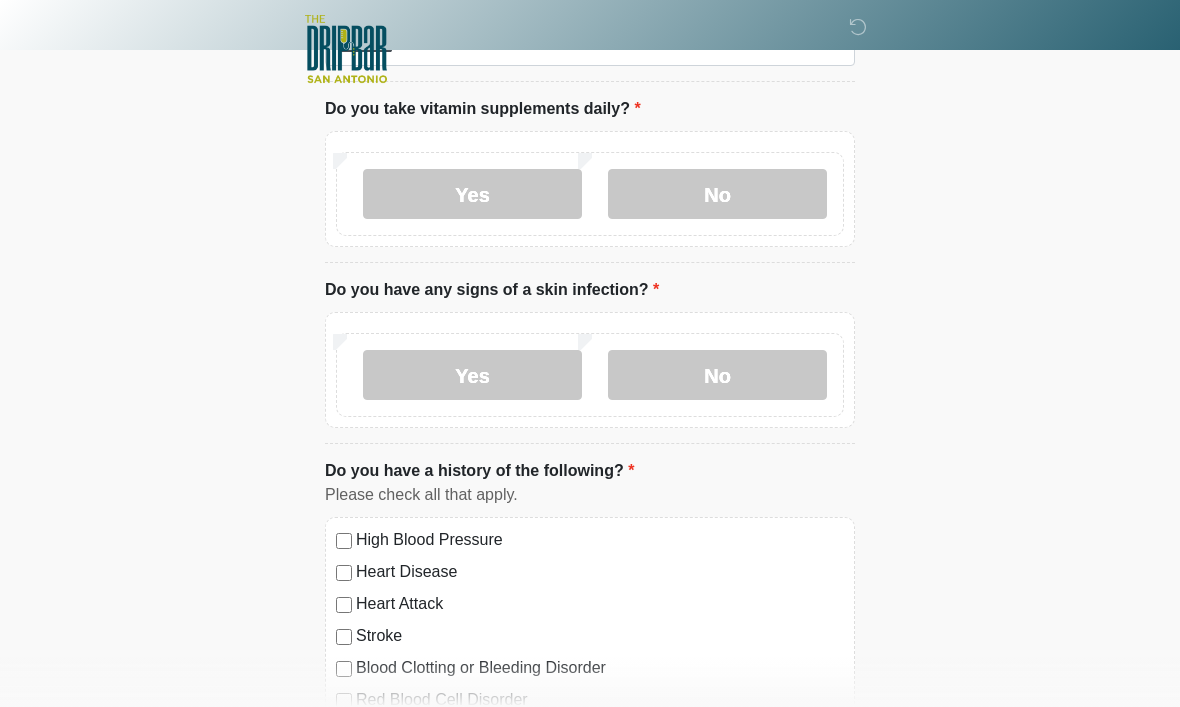 scroll, scrollTop: 1274, scrollLeft: 0, axis: vertical 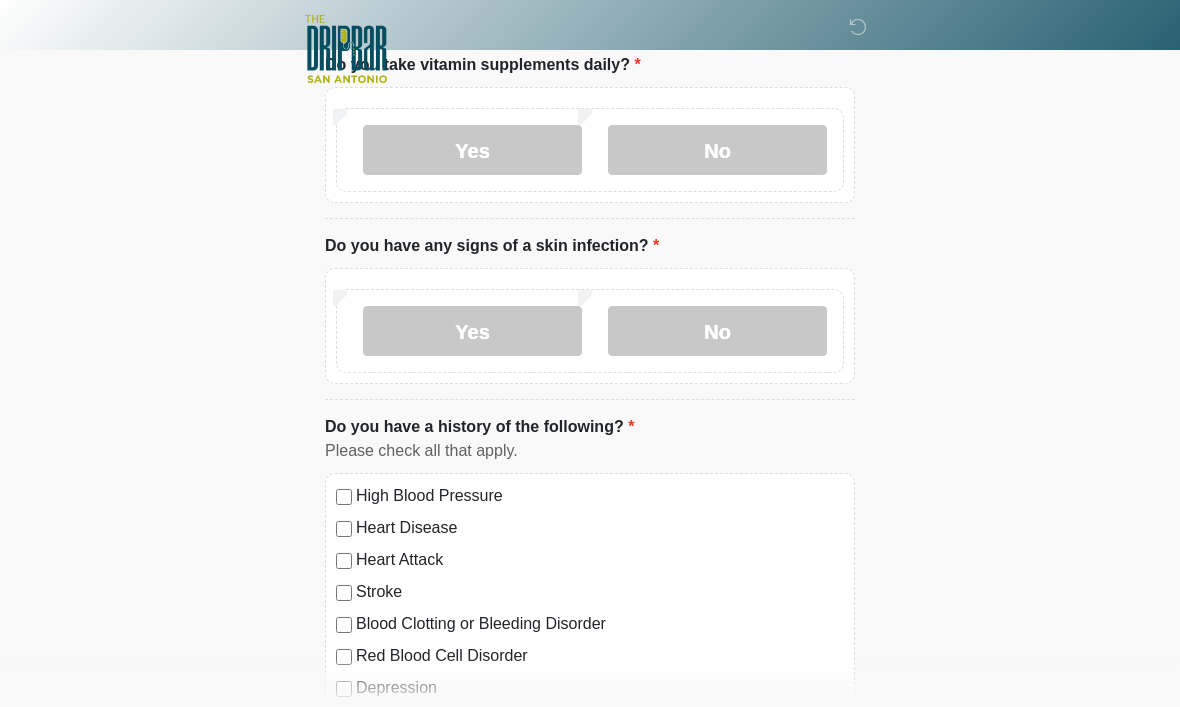 click on "No" at bounding box center (717, 331) 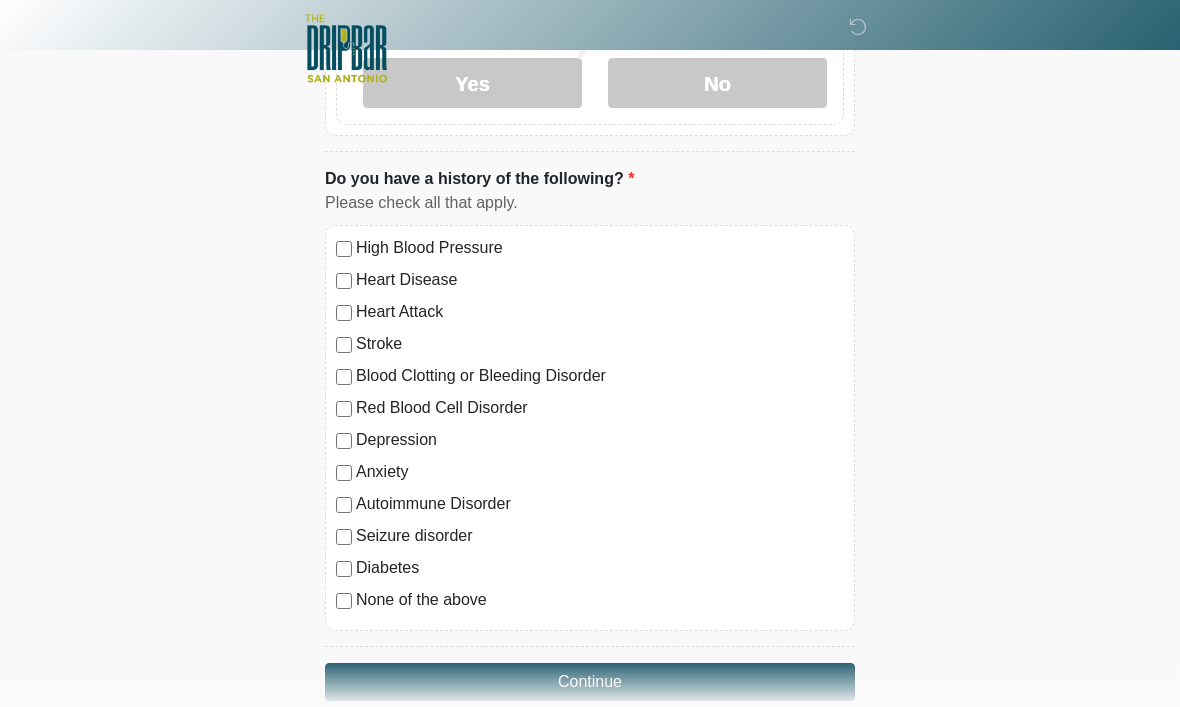 scroll, scrollTop: 1522, scrollLeft: 0, axis: vertical 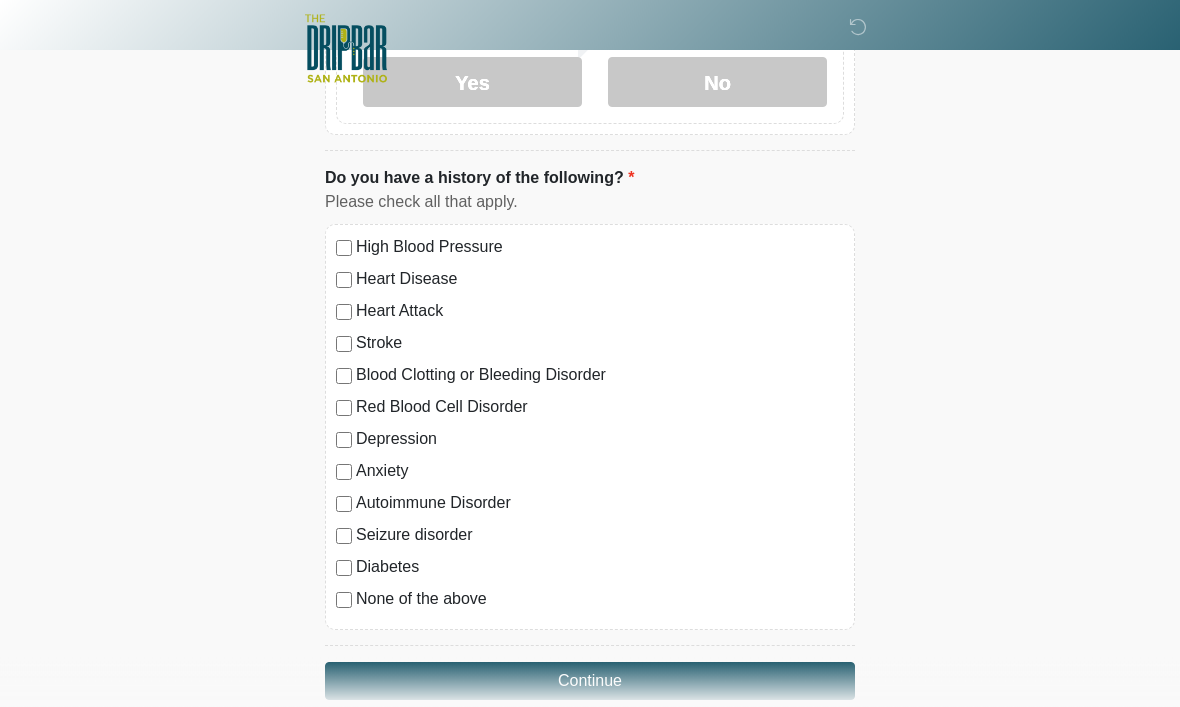 click on "None of the above" at bounding box center [600, 600] 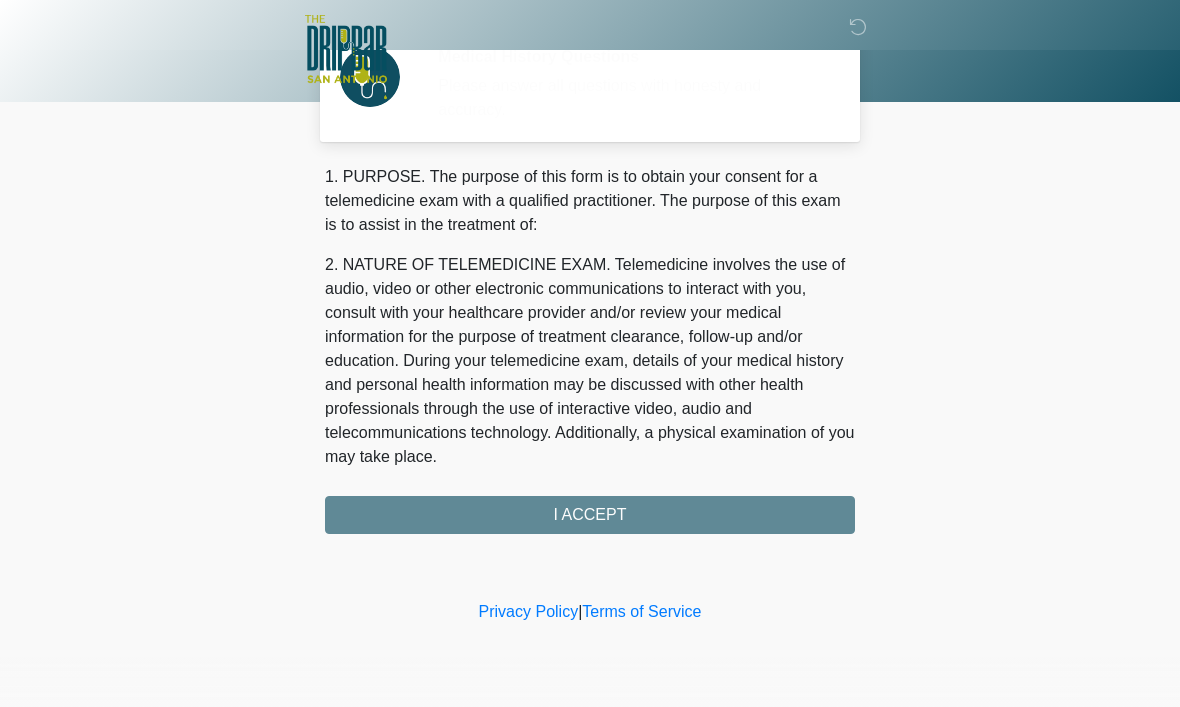 scroll, scrollTop: 0, scrollLeft: 0, axis: both 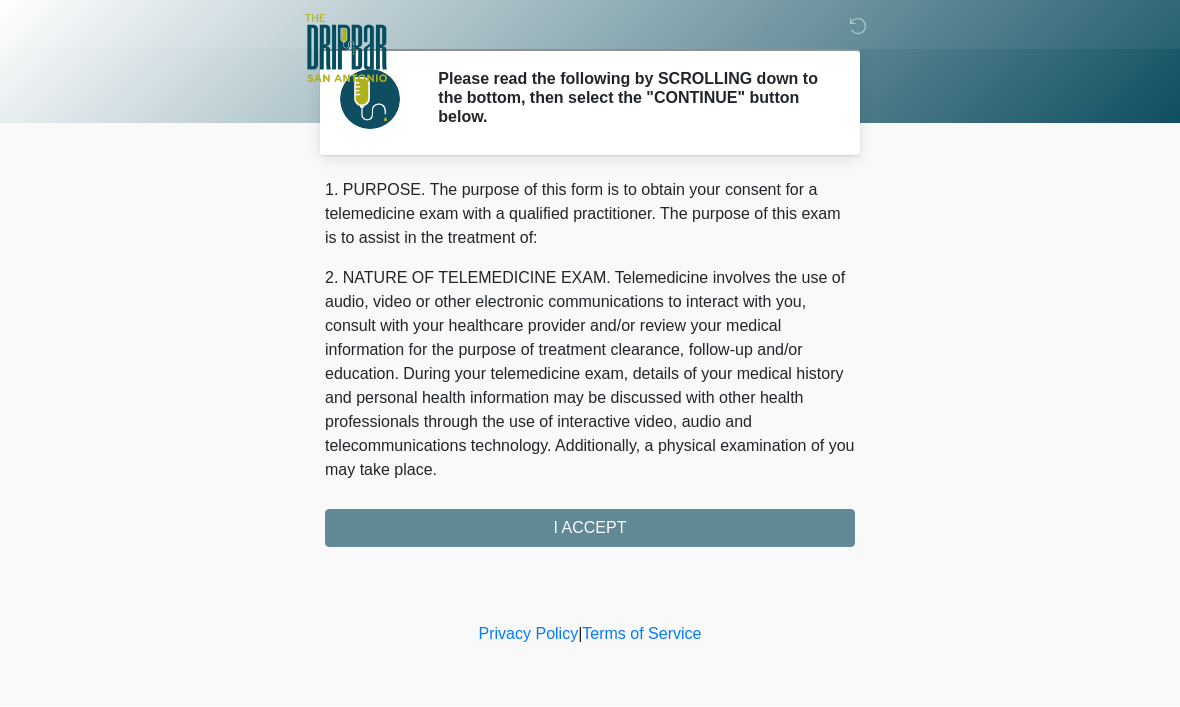 click on "1. PURPOSE. The purpose of this form is to obtain your consent for a telemedicine exam with a qualified practitioner. The purpose of this exam is to assist in the treatment of:  2. NATURE OF TELEMEDICINE EXAM. Telemedicine involves the use of audio, video or other electronic communications to interact with you, consult with your healthcare provider and/or review your medical information for the purpose of treatment clearance, follow-up and/or education. During your telemedicine exam, details of your medical history and personal health information may be discussed with other health professionals through the use of interactive video, audio and telecommunications technology. Additionally, a physical examination of you may take place. 4. HEALTHCARE INSTITUTION. The DRIPBaR - San Antonio Fossil Creek has medical and non-medical technical personnel who may participate in the telemedicine exam to aid in the audio/video link with the qualified practitioner.
I ACCEPT" at bounding box center [590, 363] 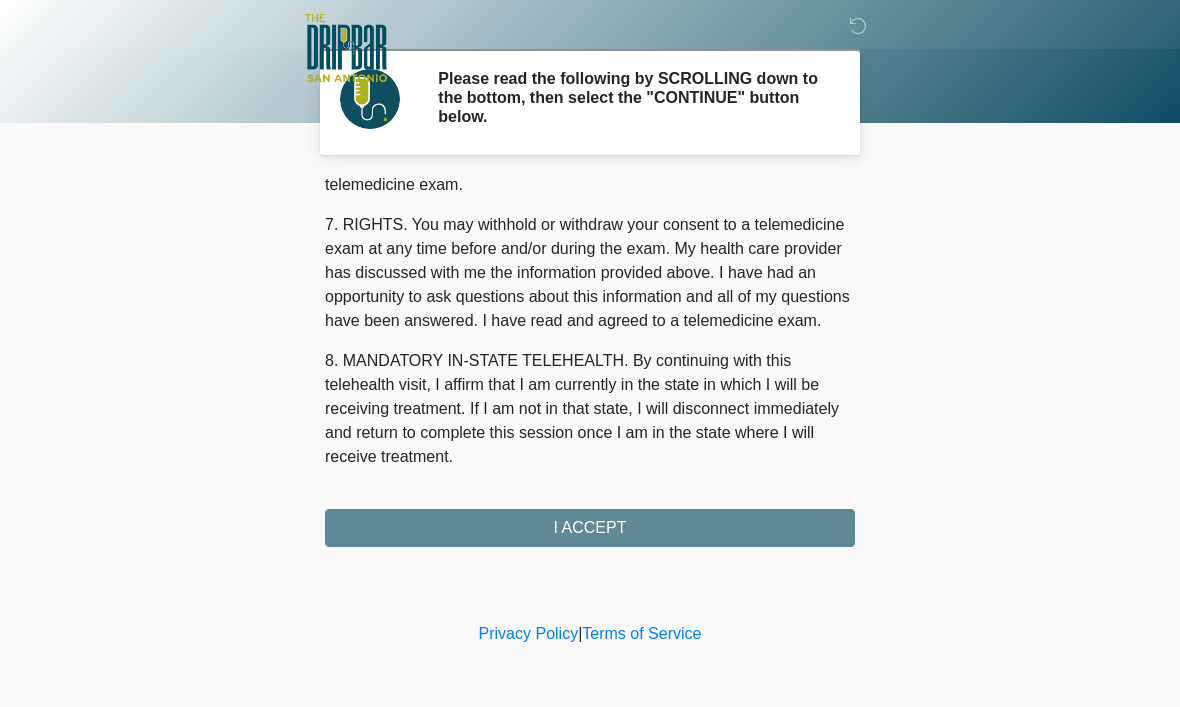 scroll, scrollTop: 901, scrollLeft: 0, axis: vertical 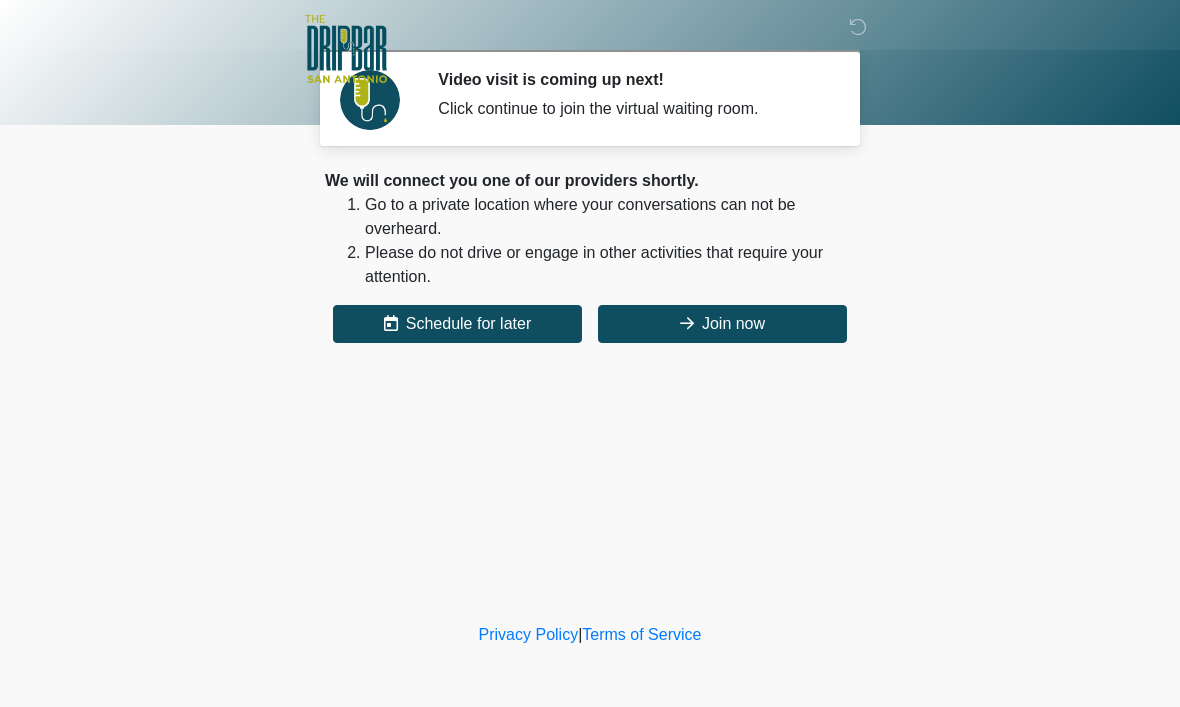 click on "Join now" at bounding box center [722, 324] 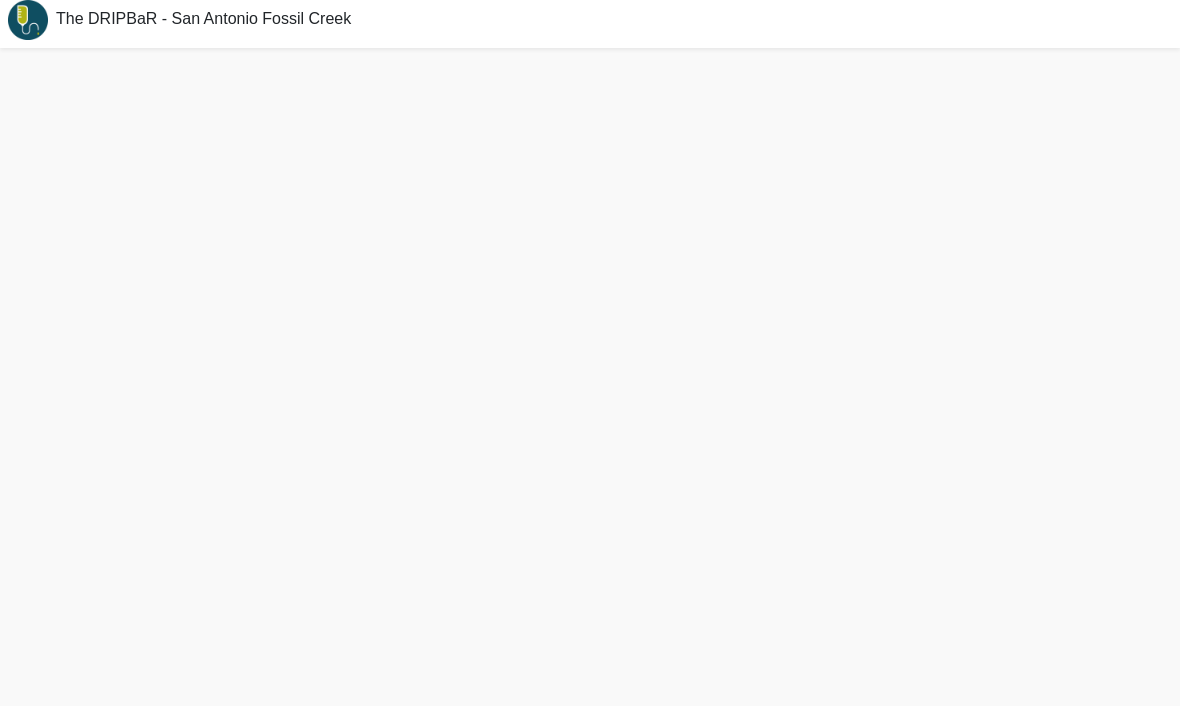 scroll, scrollTop: 73, scrollLeft: 0, axis: vertical 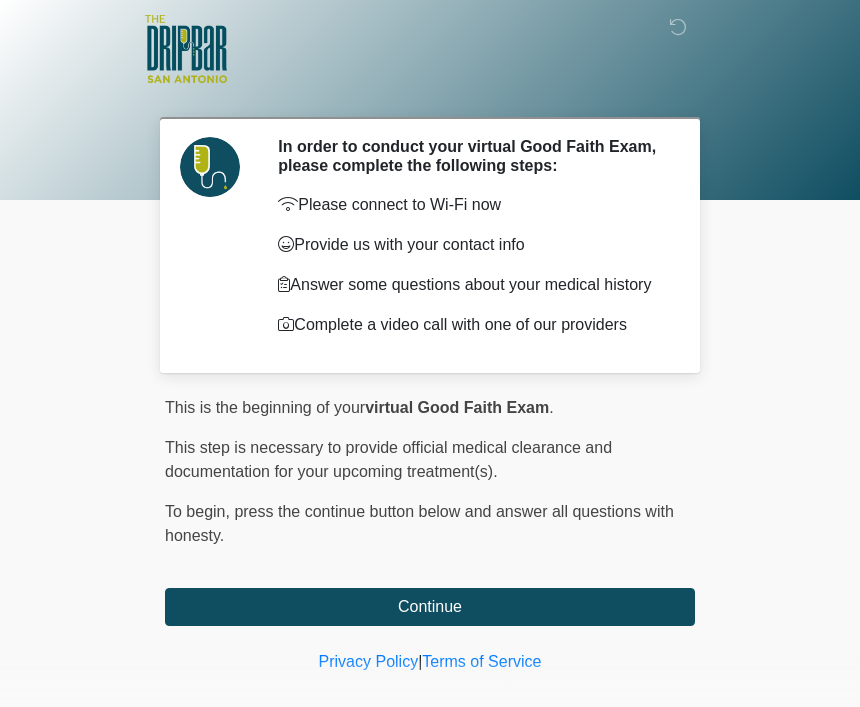 click on "Continue" at bounding box center (430, 607) 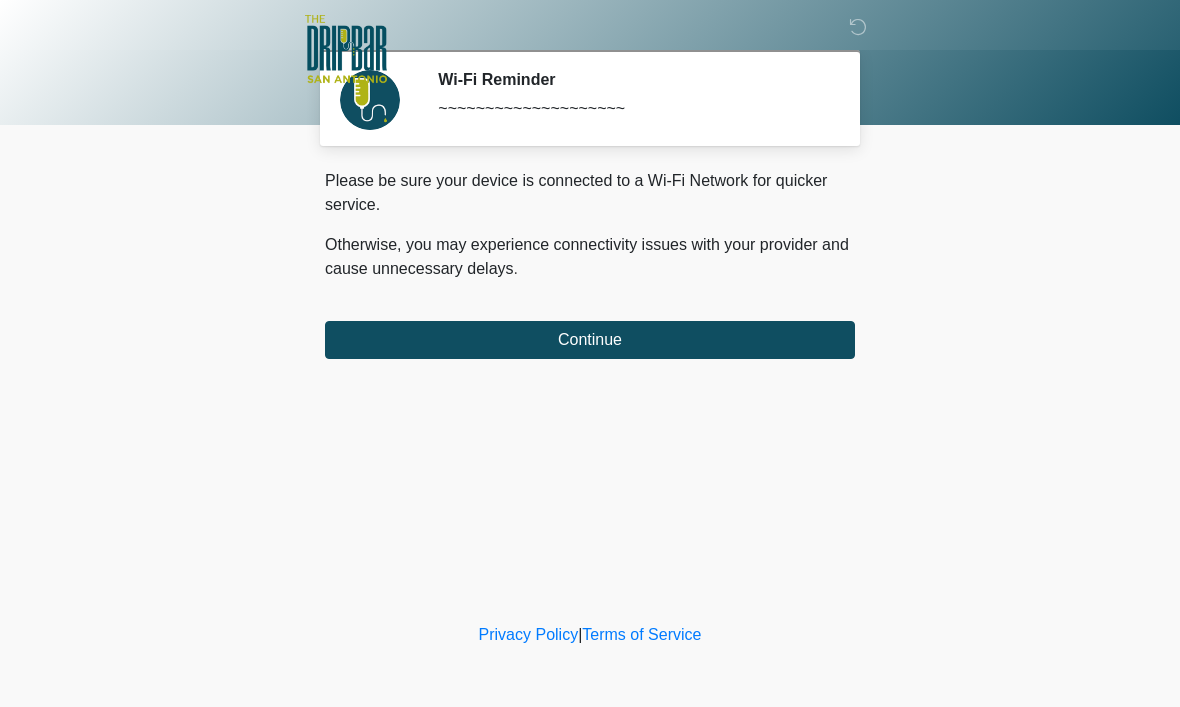click on "Continue" at bounding box center [590, 340] 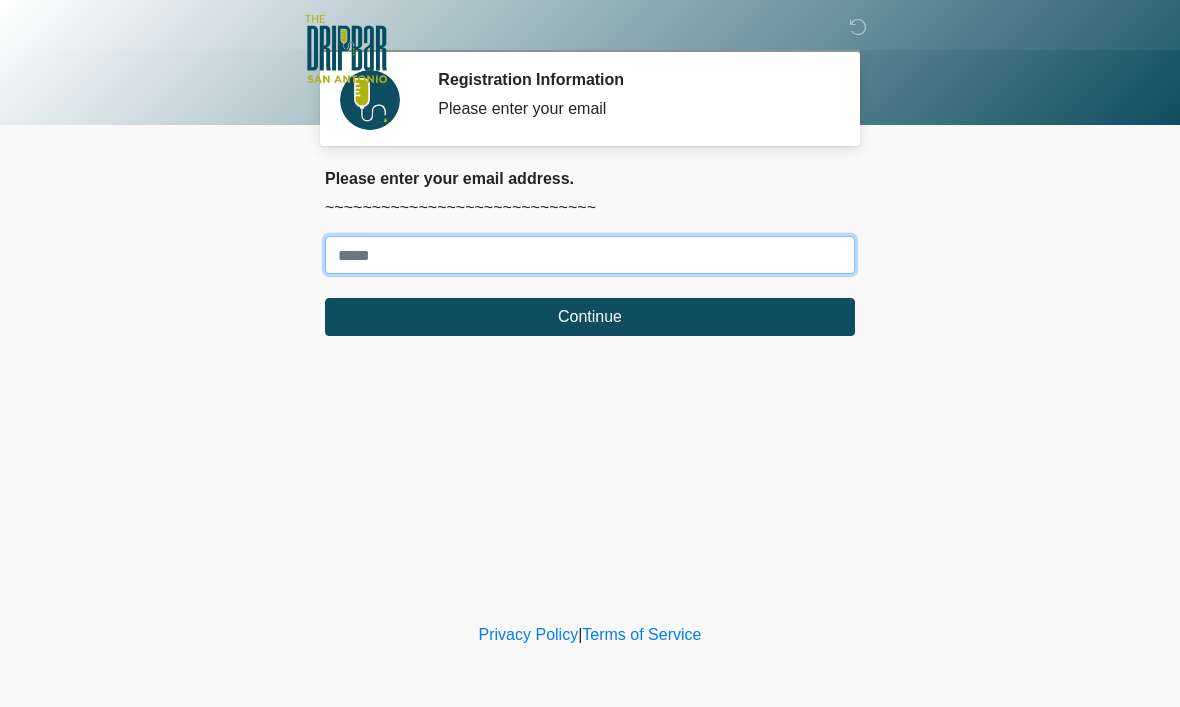 click on "Where should we email your treatment plan?" at bounding box center [590, 255] 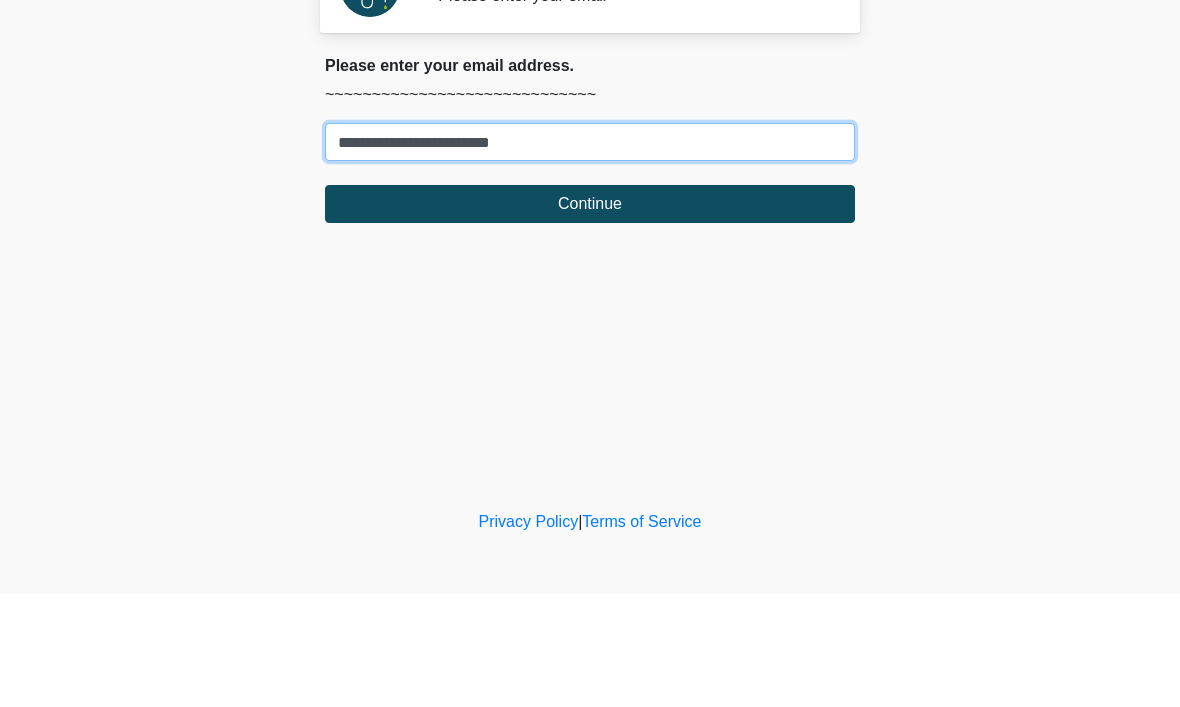 type on "**********" 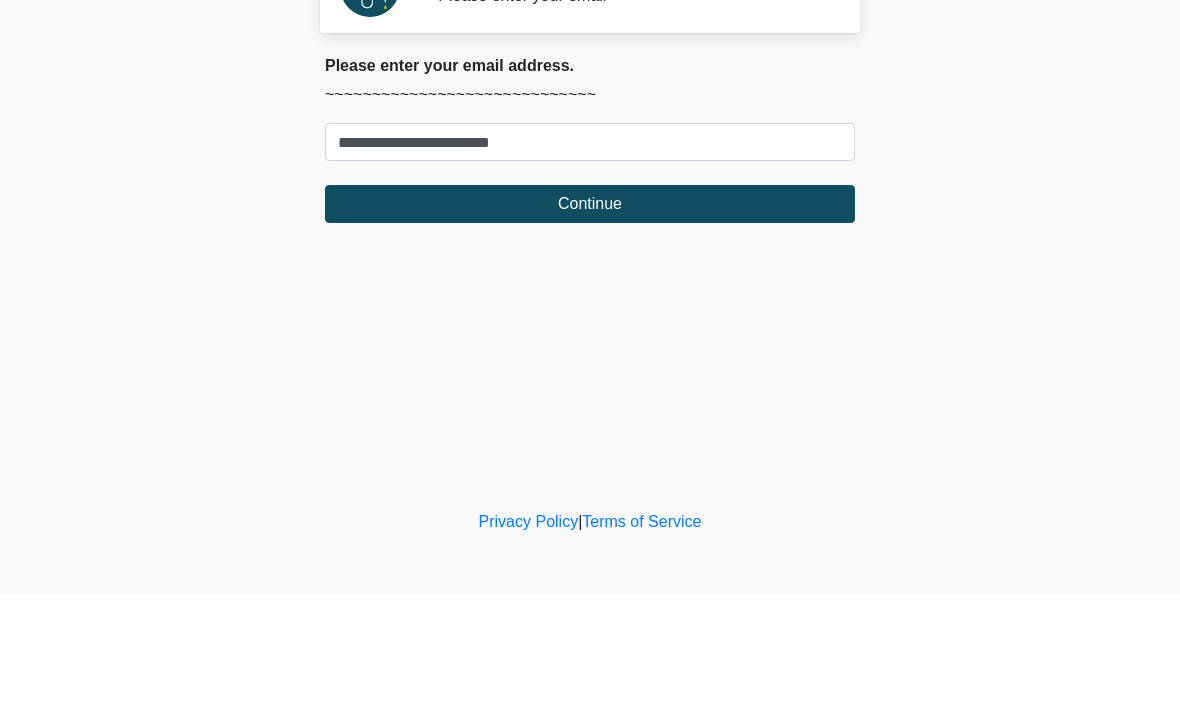 click on "Continue" at bounding box center [590, 317] 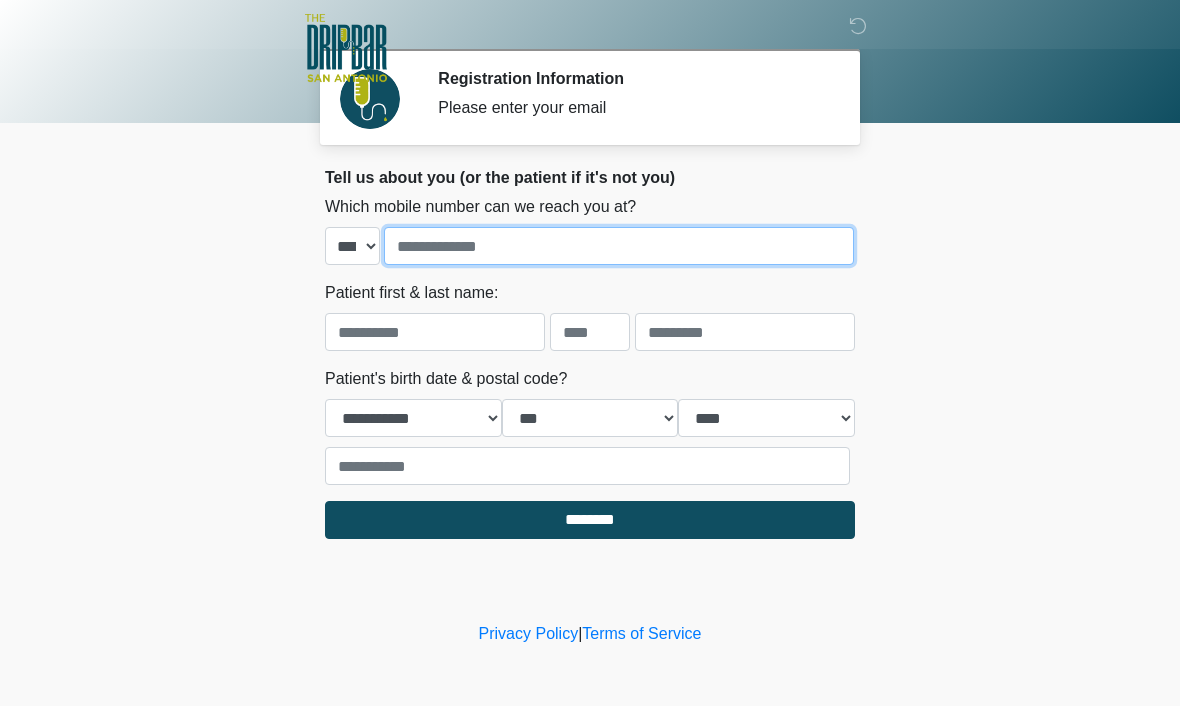 click at bounding box center (619, 247) 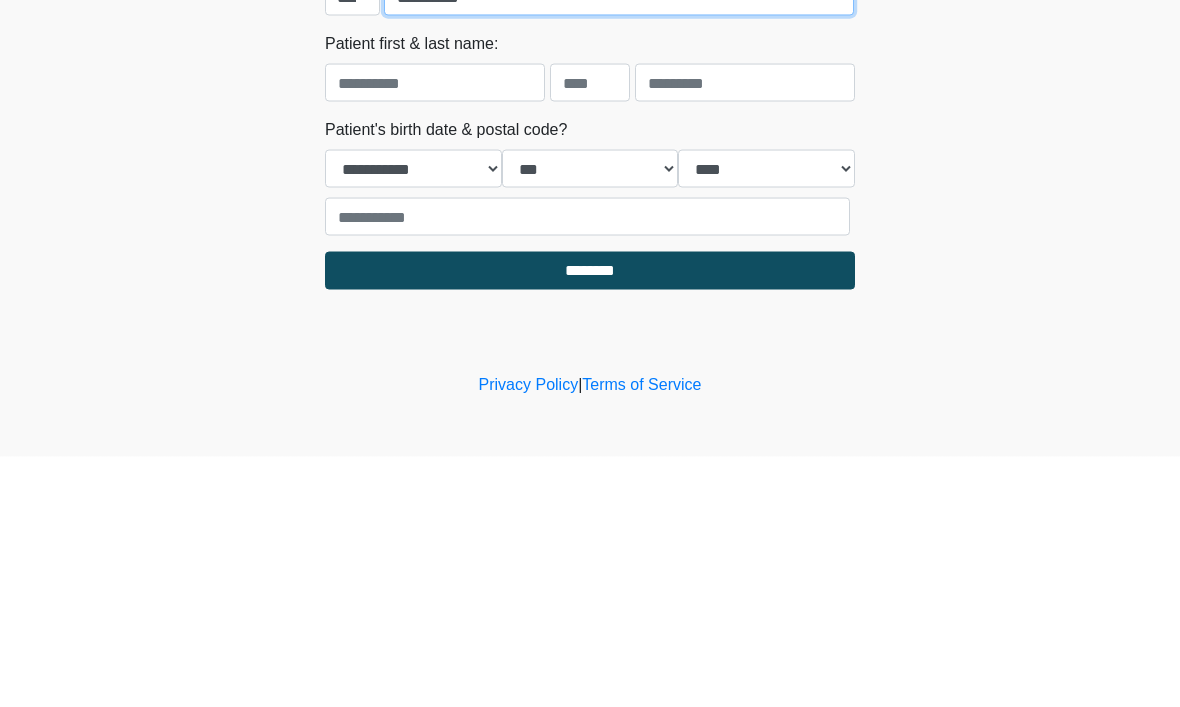 type on "**********" 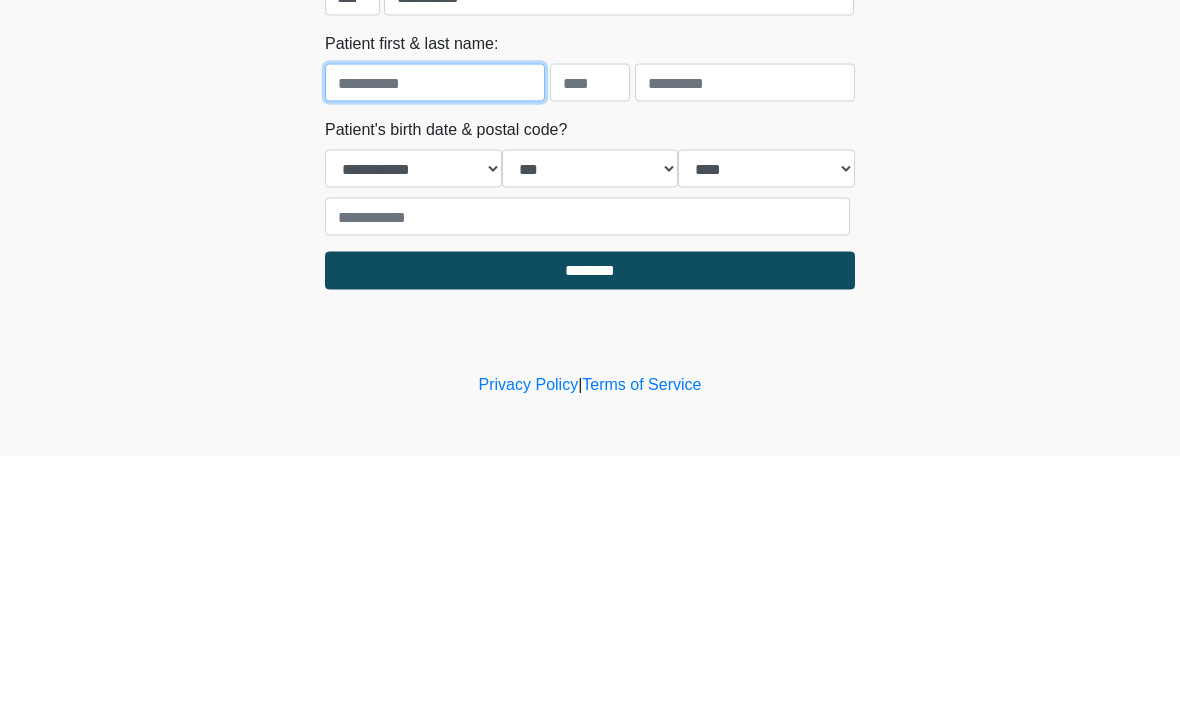 click at bounding box center (435, 333) 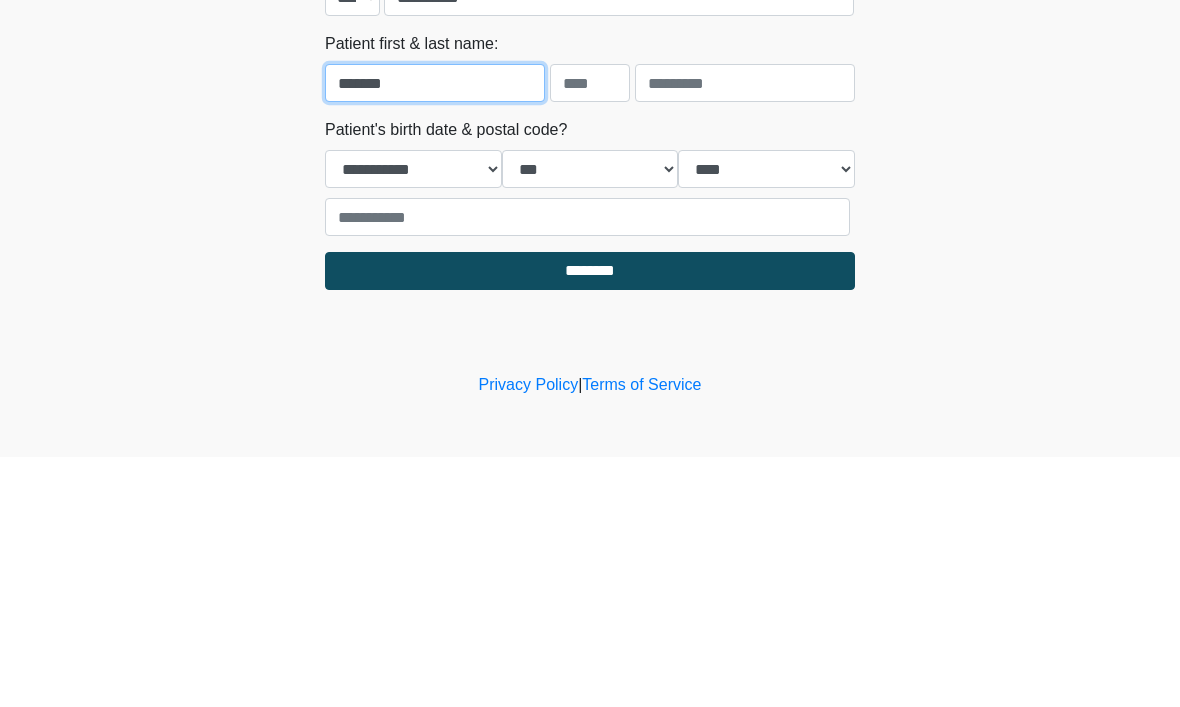 type on "*******" 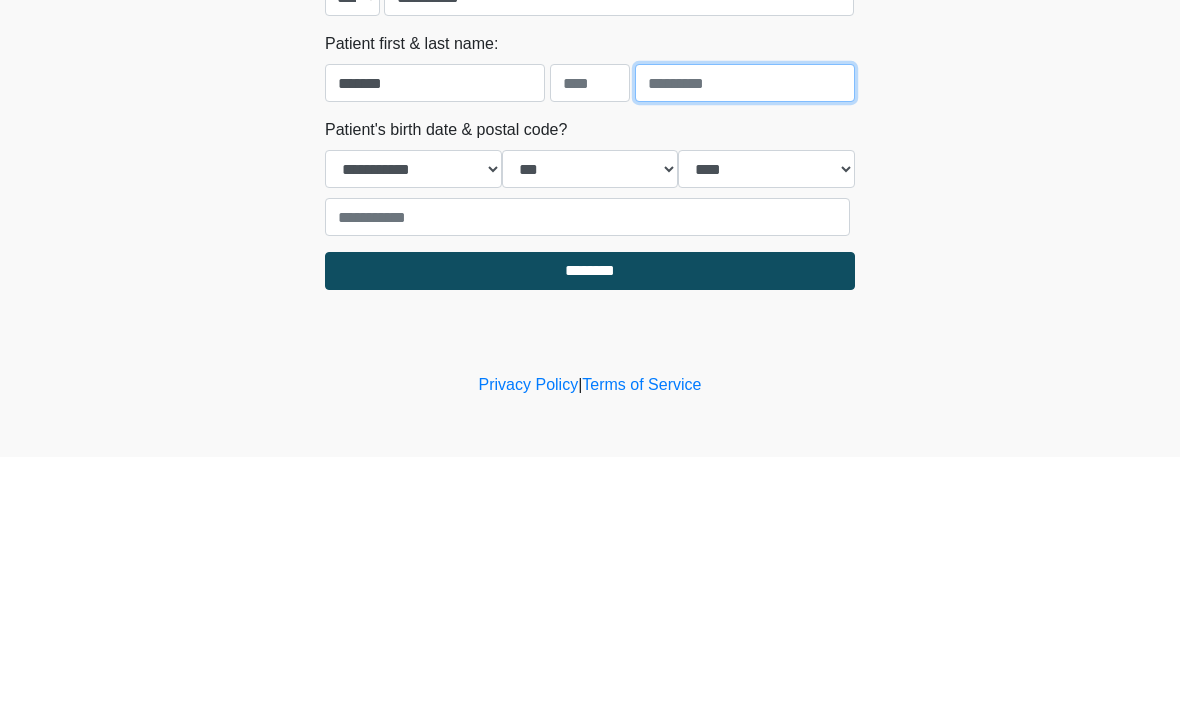 click at bounding box center (745, 333) 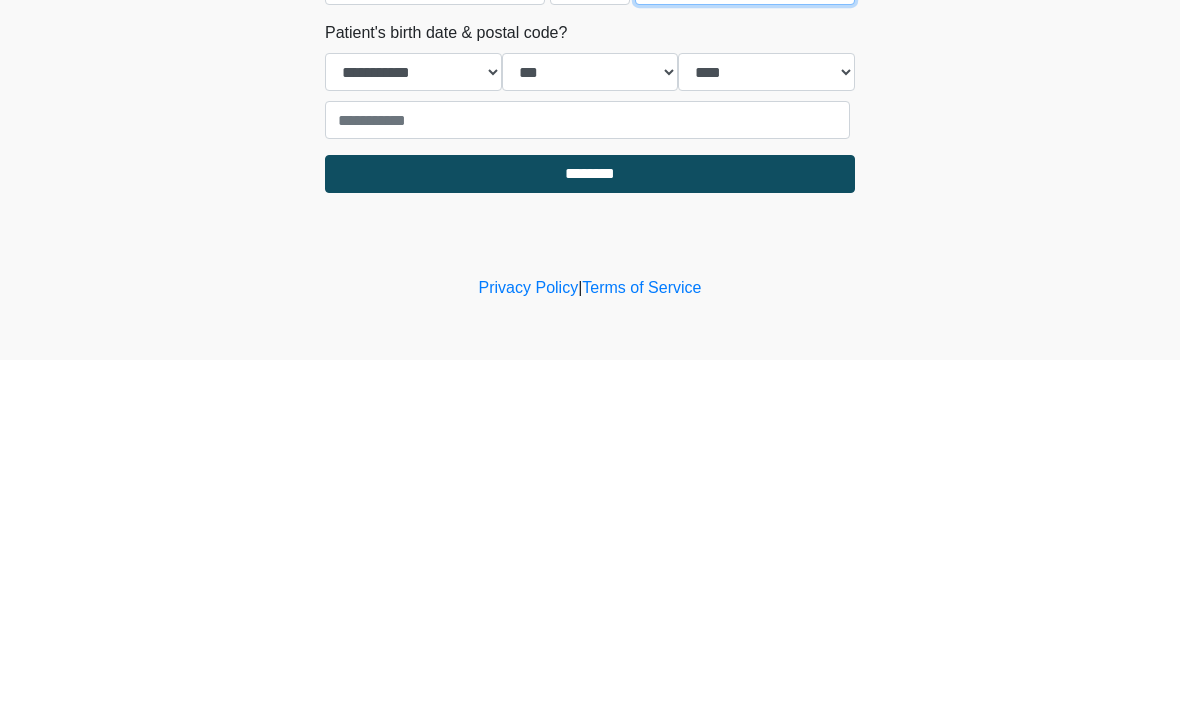 type on "*****" 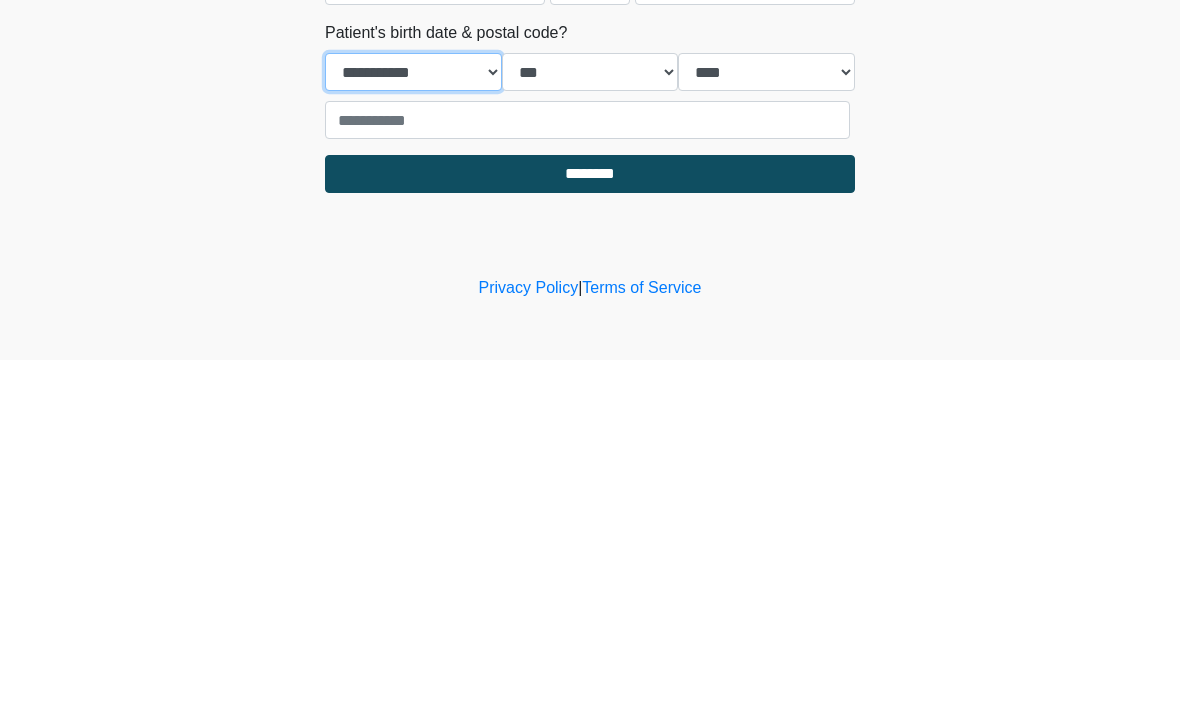click on "**********" at bounding box center (413, 419) 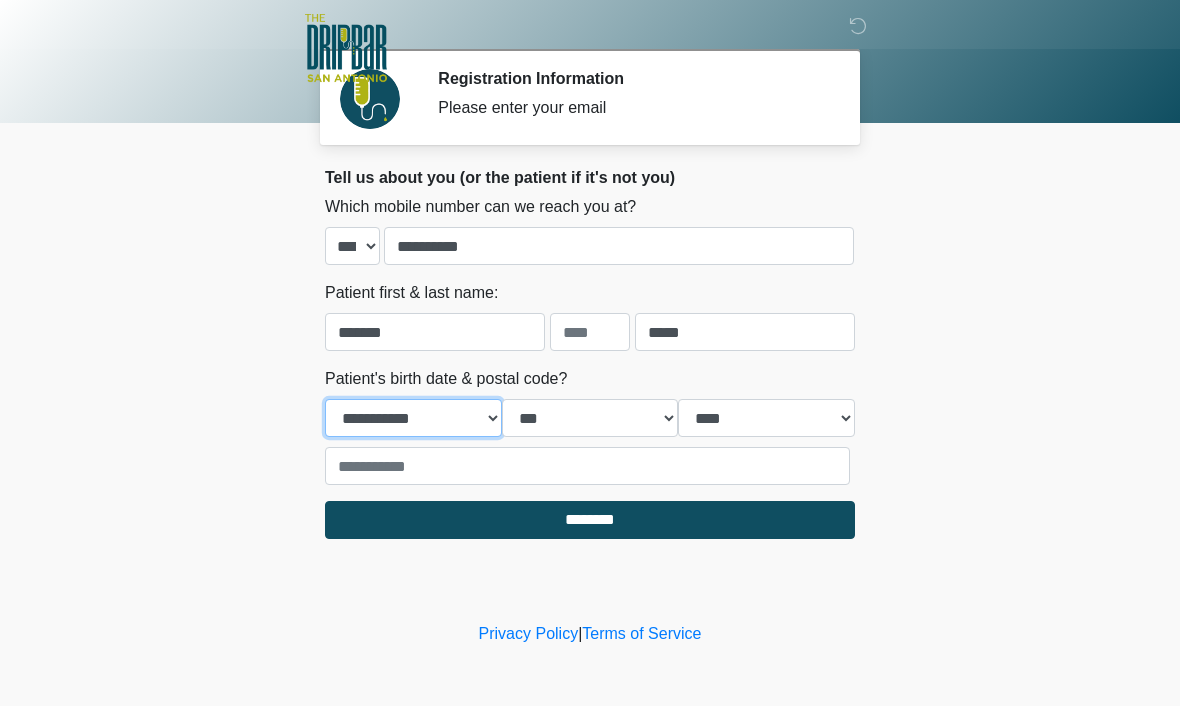 select on "*" 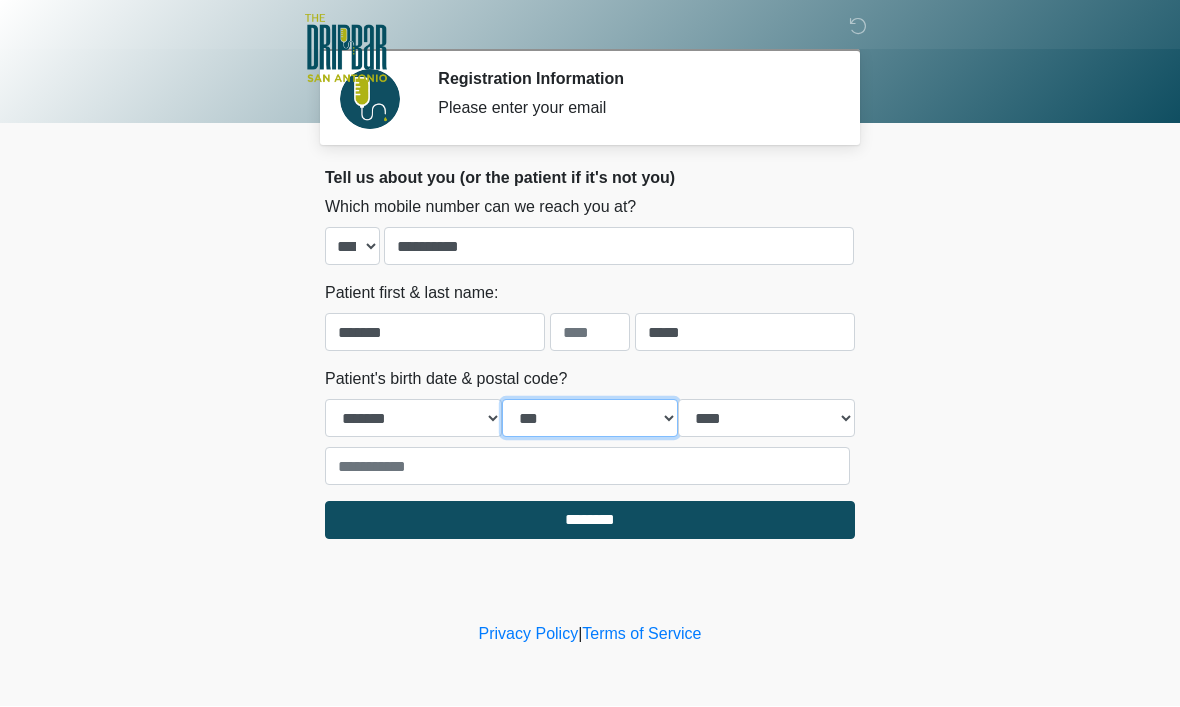 click on "***
*
*
*
*
*
*
*
*
*
**
**
**
**
**
**
**
**
**
**
**
**
**
**
**
**
**
**
**
**
**
**" at bounding box center [590, 419] 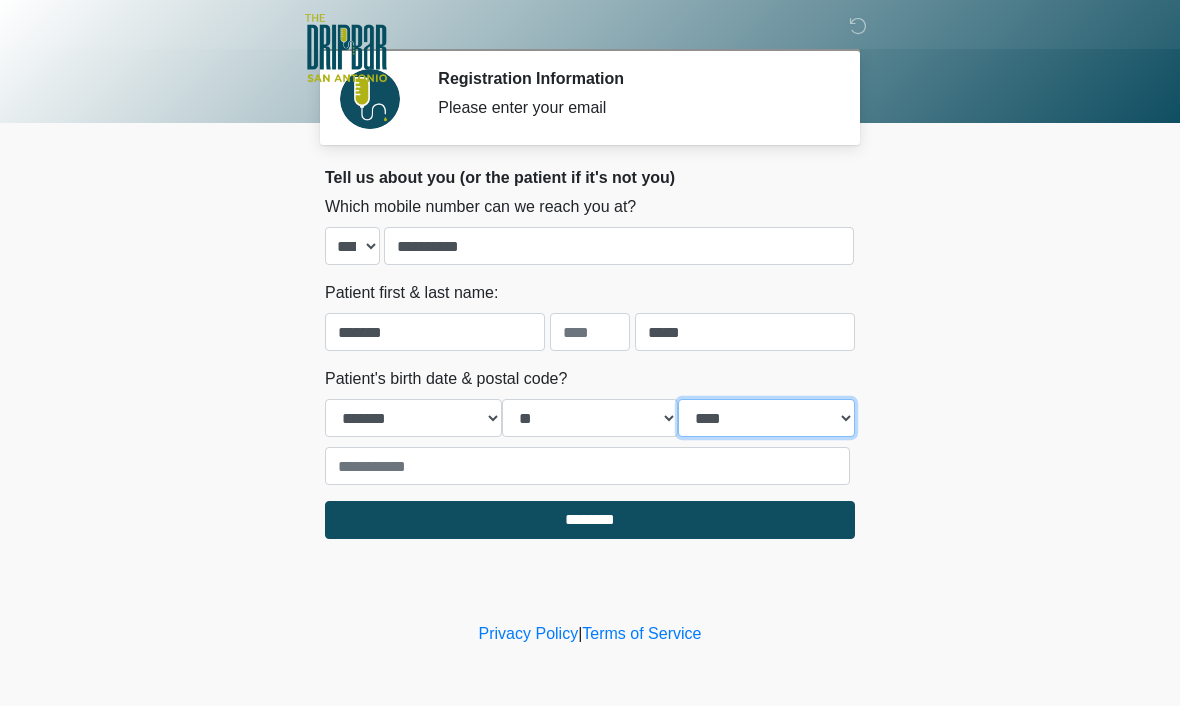 click on "****
****
****
****
****
****
****
****
****
****
****
****
****
****
****
****
****
****
****
****
****
****
****
****
****
****
****
****
****
****
****
****
****
****
****
****
****
****
****
****
****
****
****
****
****
****
****
****
****
****
****
****
****
****
****
****
****
****
****
****
****
****
****
****
****
****
****
****
****
****
****
****
****
****
****
****
****
****
****
****
****
****
****
****
****
****
****
****
****
****
****
****
****
****
****
****
****
****
****
****
****
****" at bounding box center [766, 419] 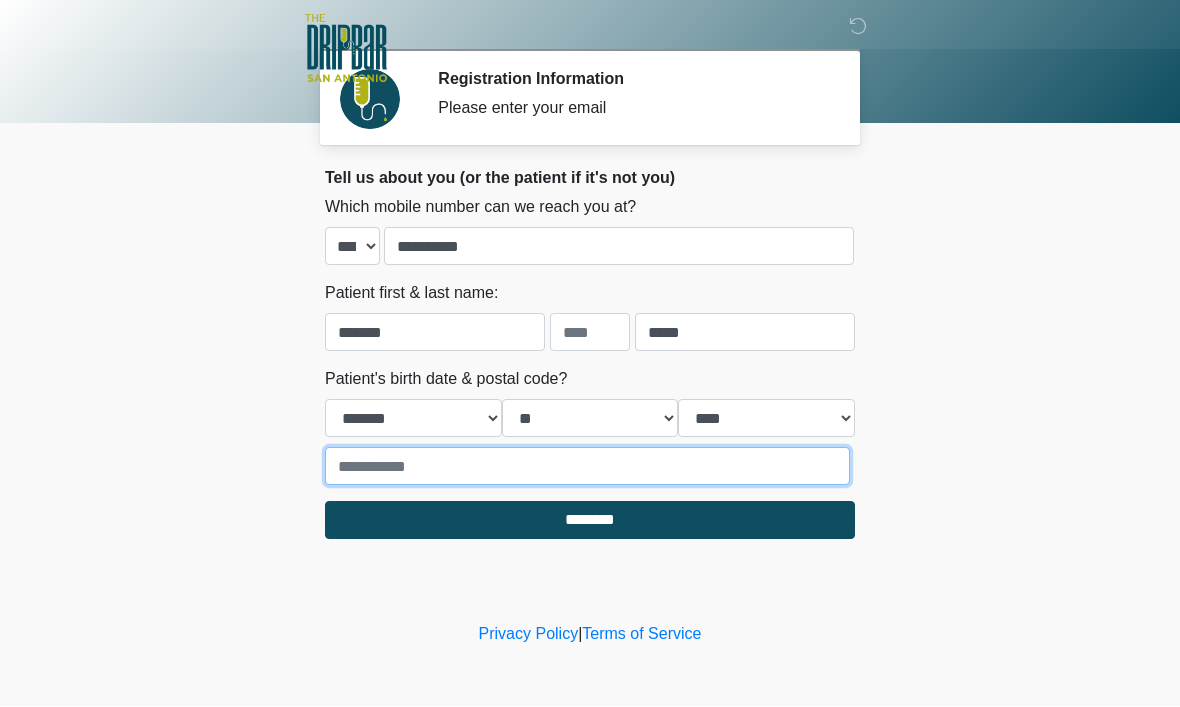 click at bounding box center [587, 467] 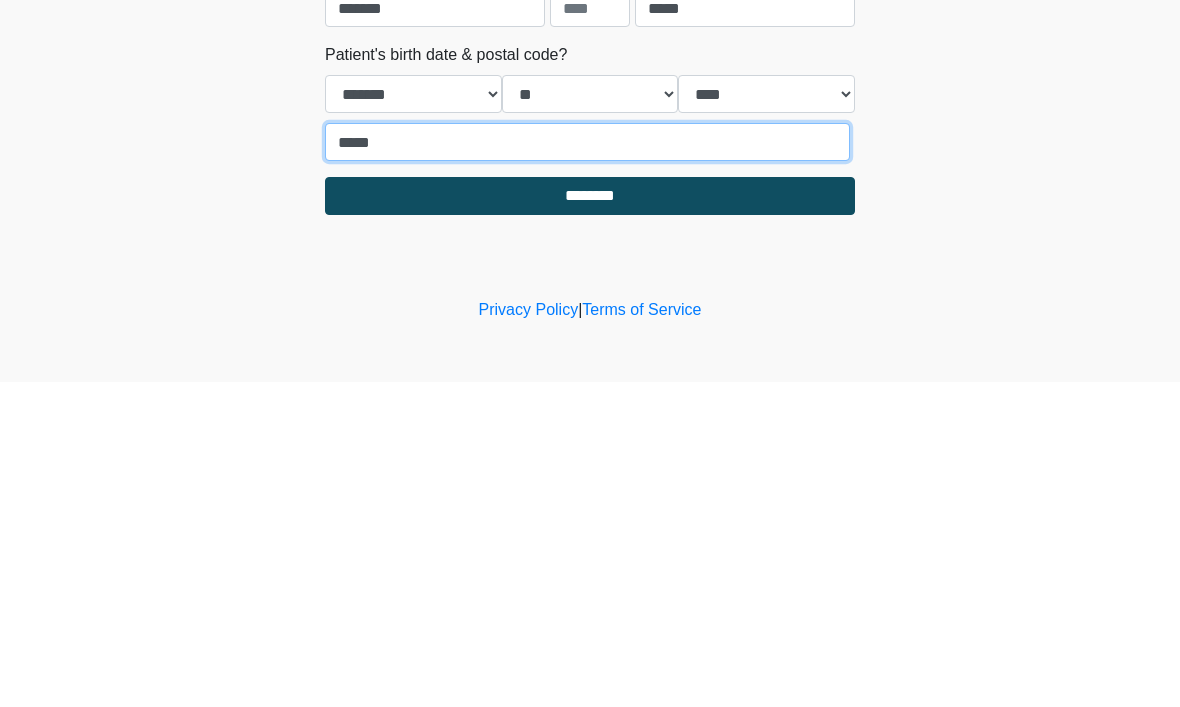 type on "*****" 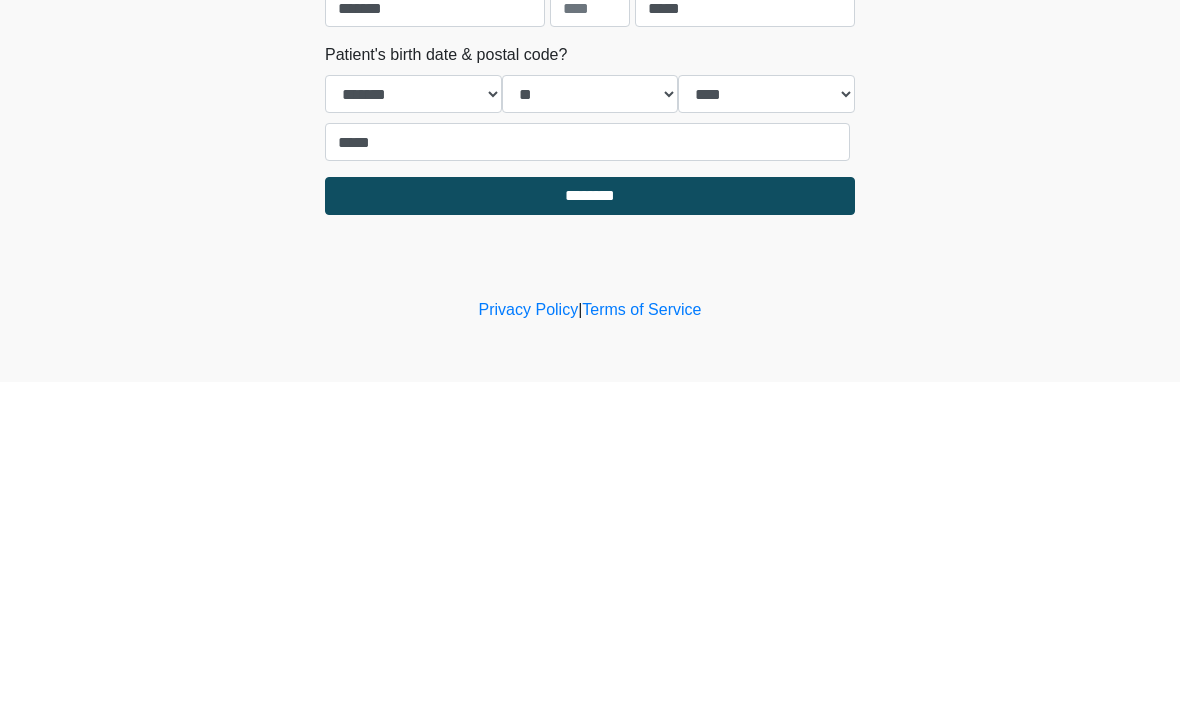 click on "********" at bounding box center (590, 521) 